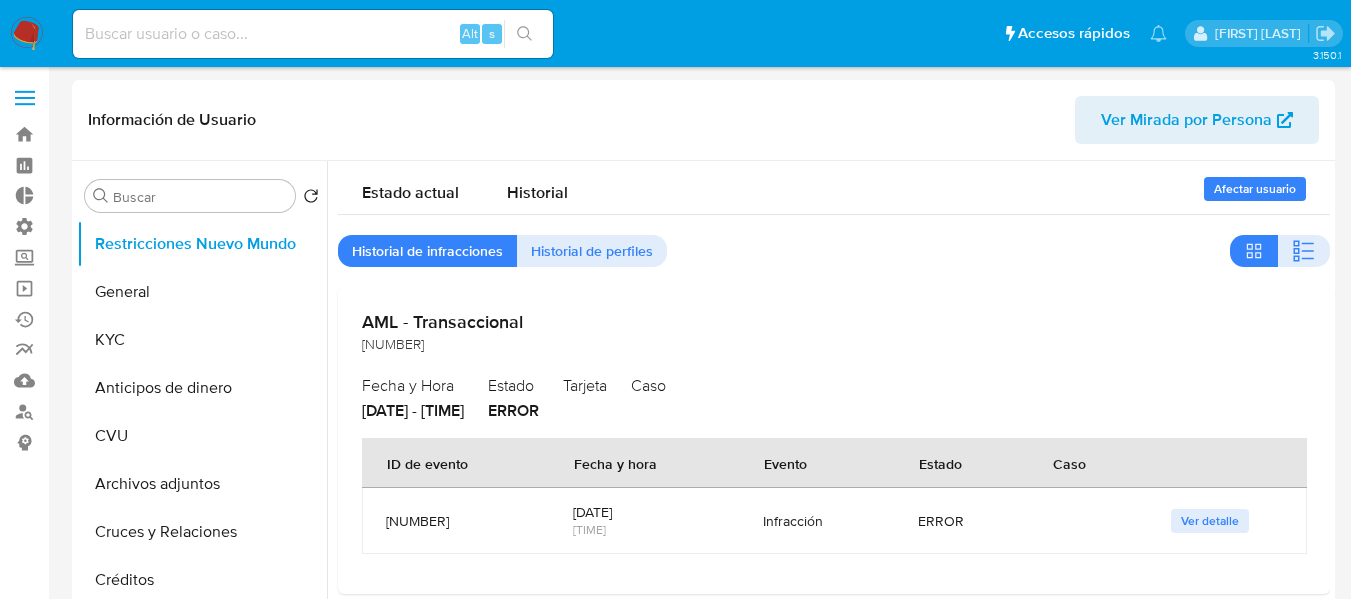 select on "10" 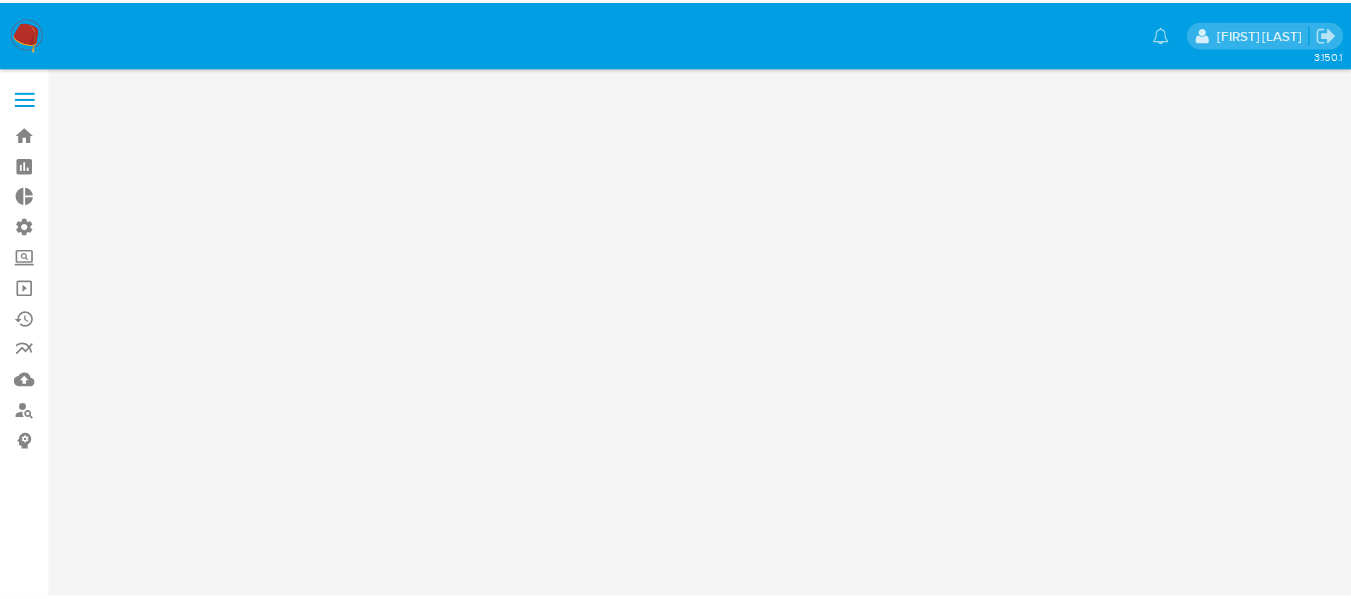 scroll, scrollTop: 0, scrollLeft: 0, axis: both 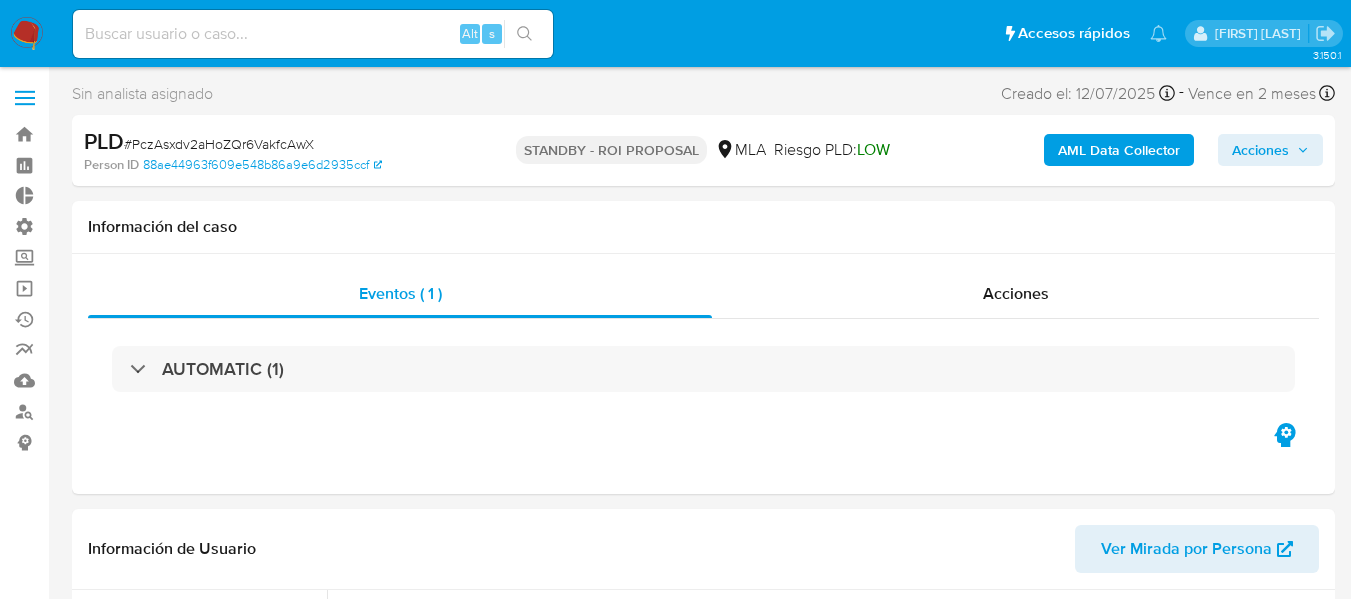 select on "10" 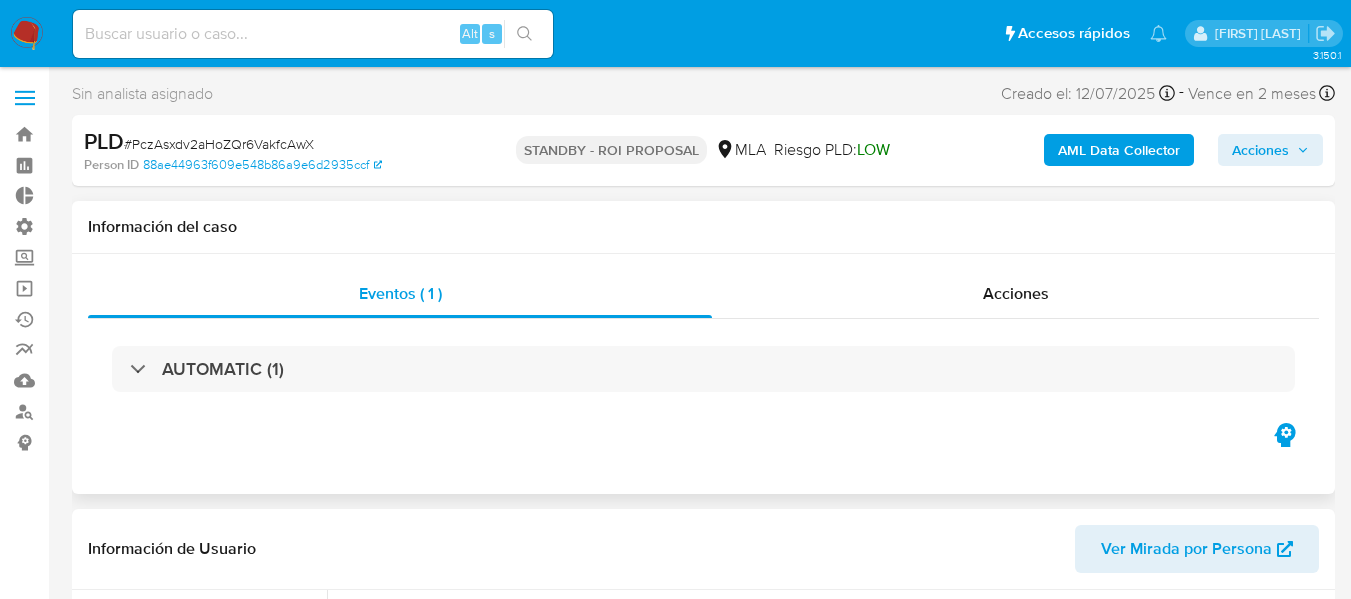 click on "AUTOMATIC (1)" at bounding box center [703, 369] 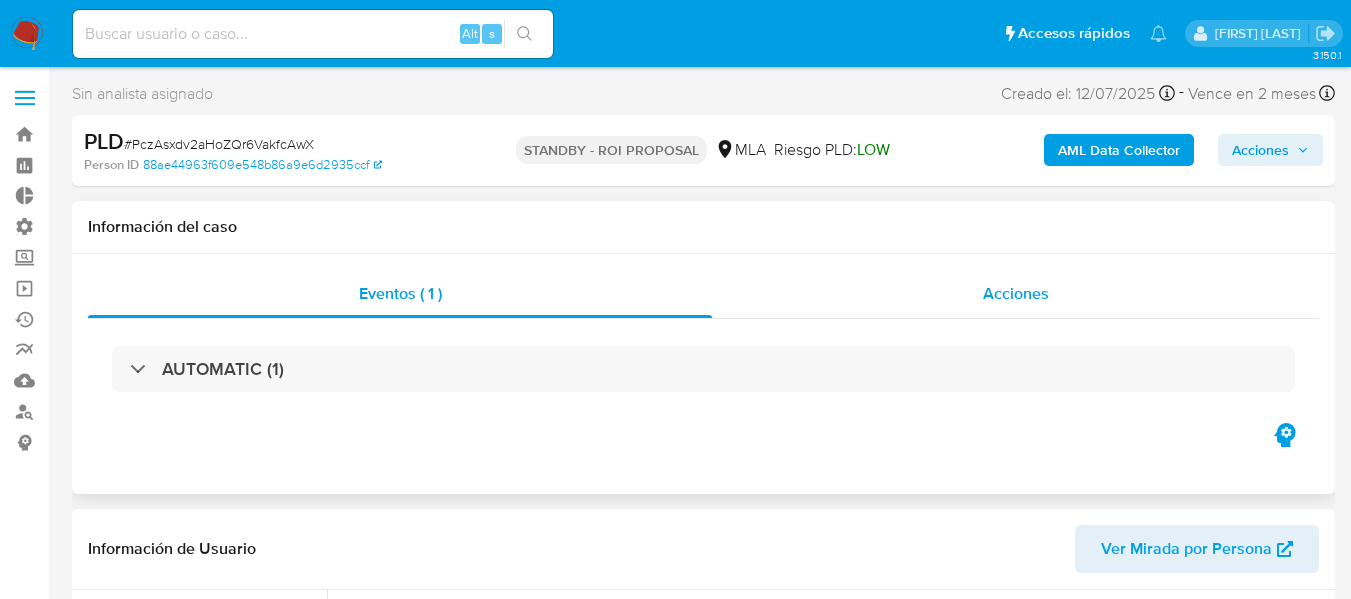 click on "Acciones" at bounding box center [1015, 294] 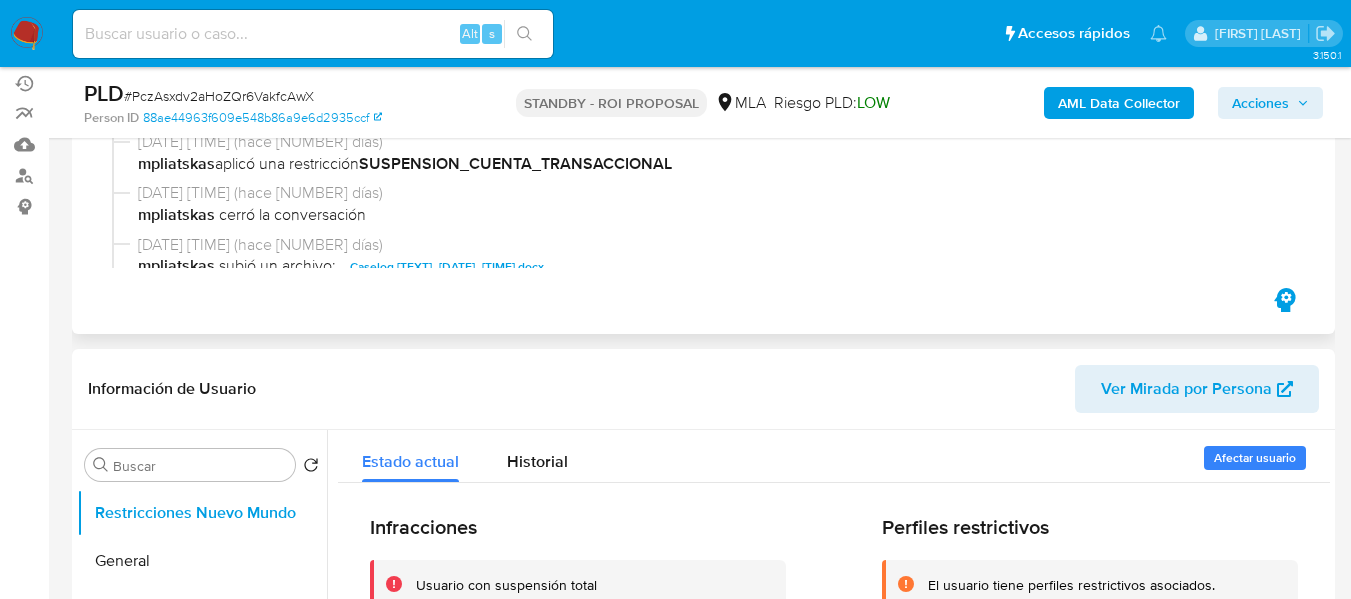 scroll, scrollTop: 200, scrollLeft: 0, axis: vertical 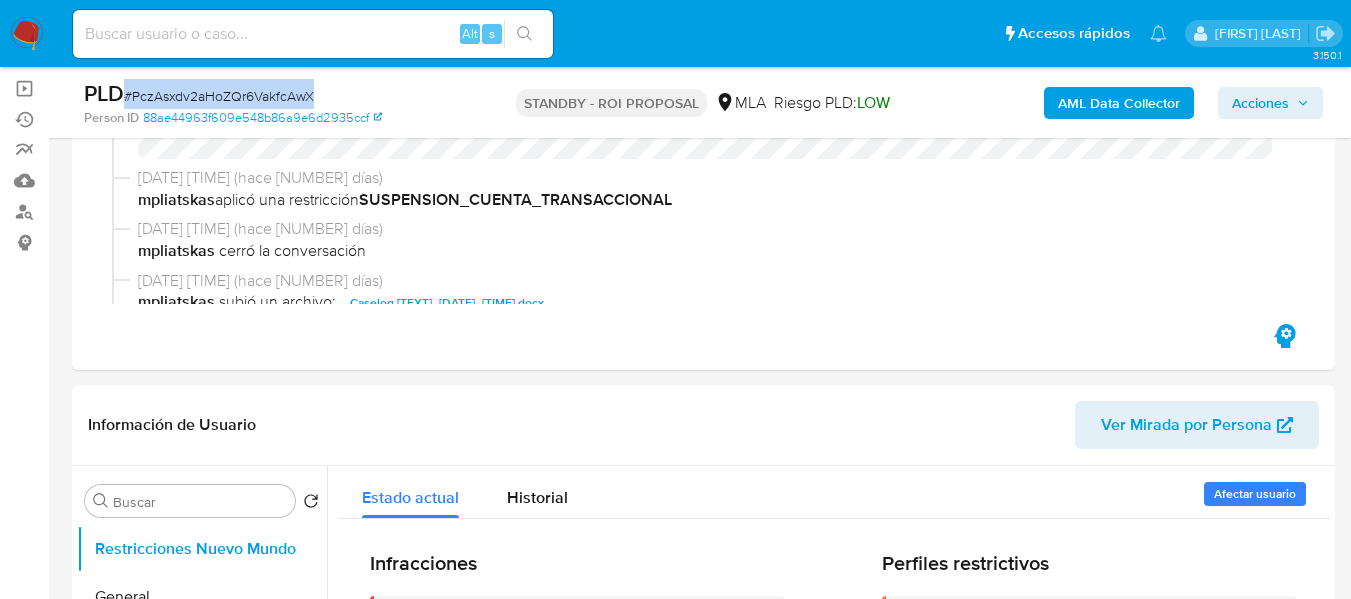 drag, startPoint x: 333, startPoint y: 91, endPoint x: 125, endPoint y: 76, distance: 208.54016 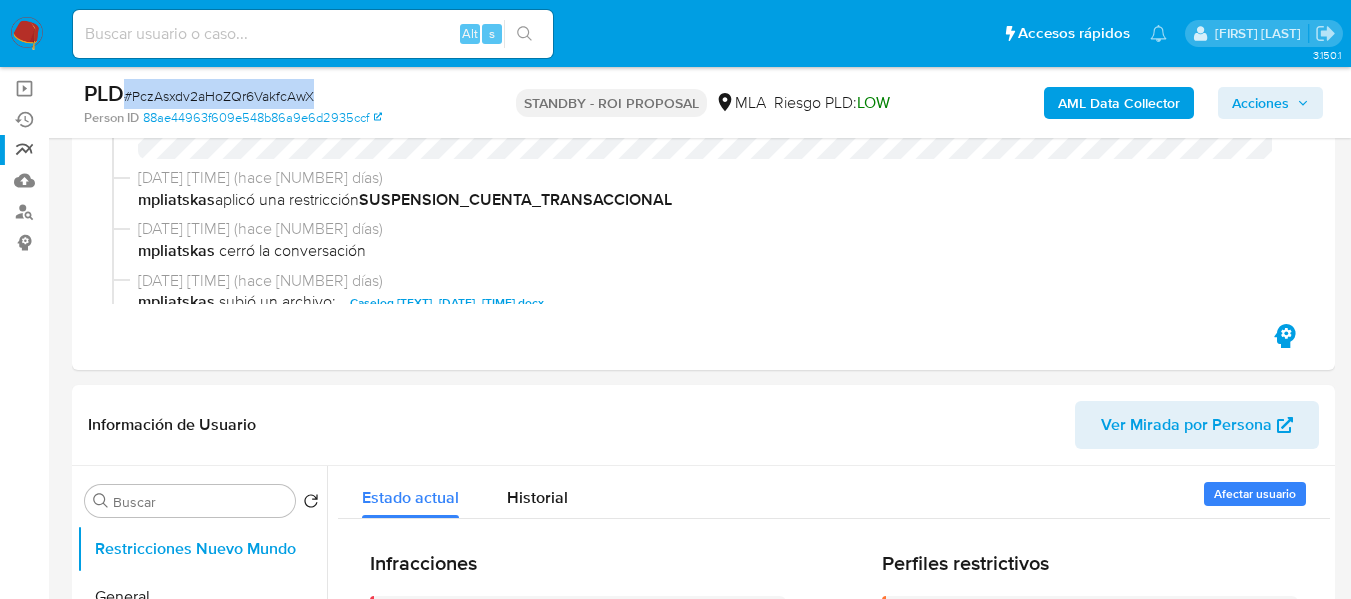 copy on "# PczAsxdv2aHoZQr6VakfcAwX" 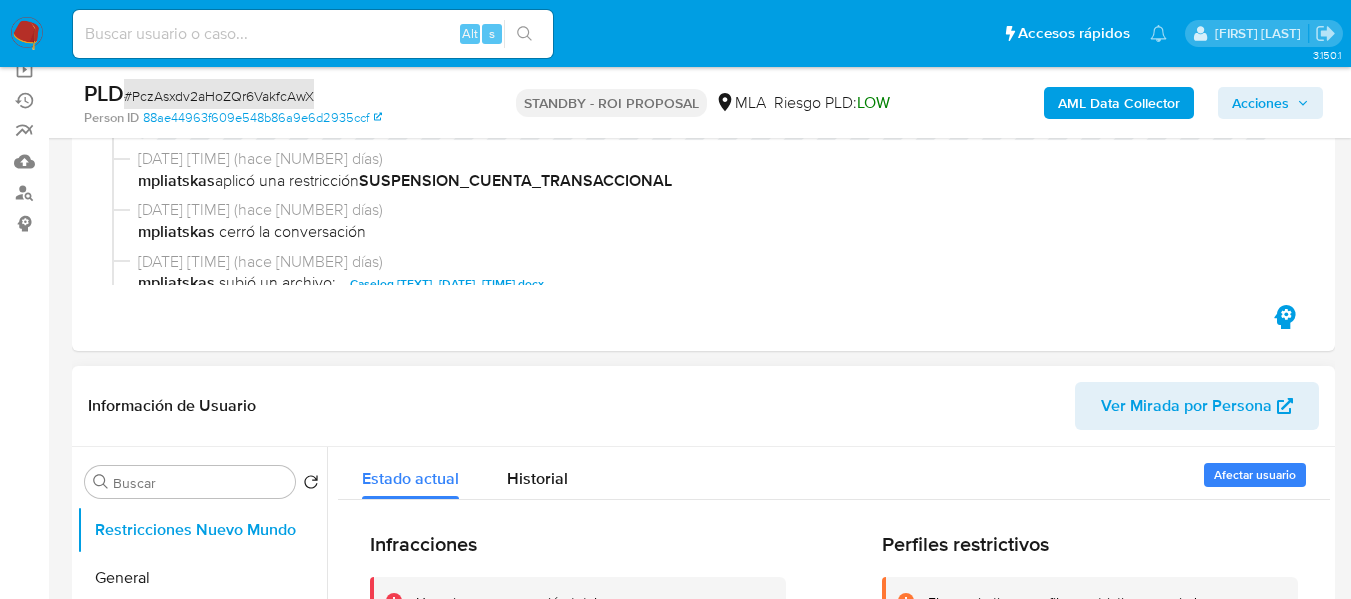 scroll, scrollTop: 400, scrollLeft: 0, axis: vertical 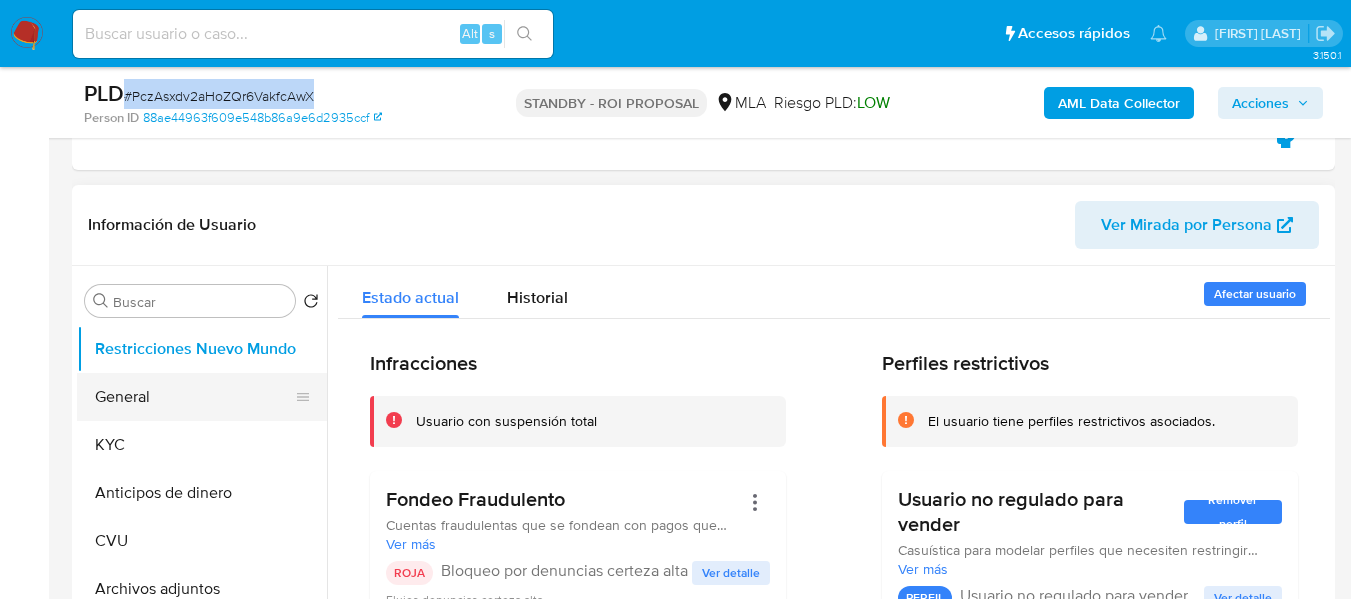 click on "General" at bounding box center [194, 397] 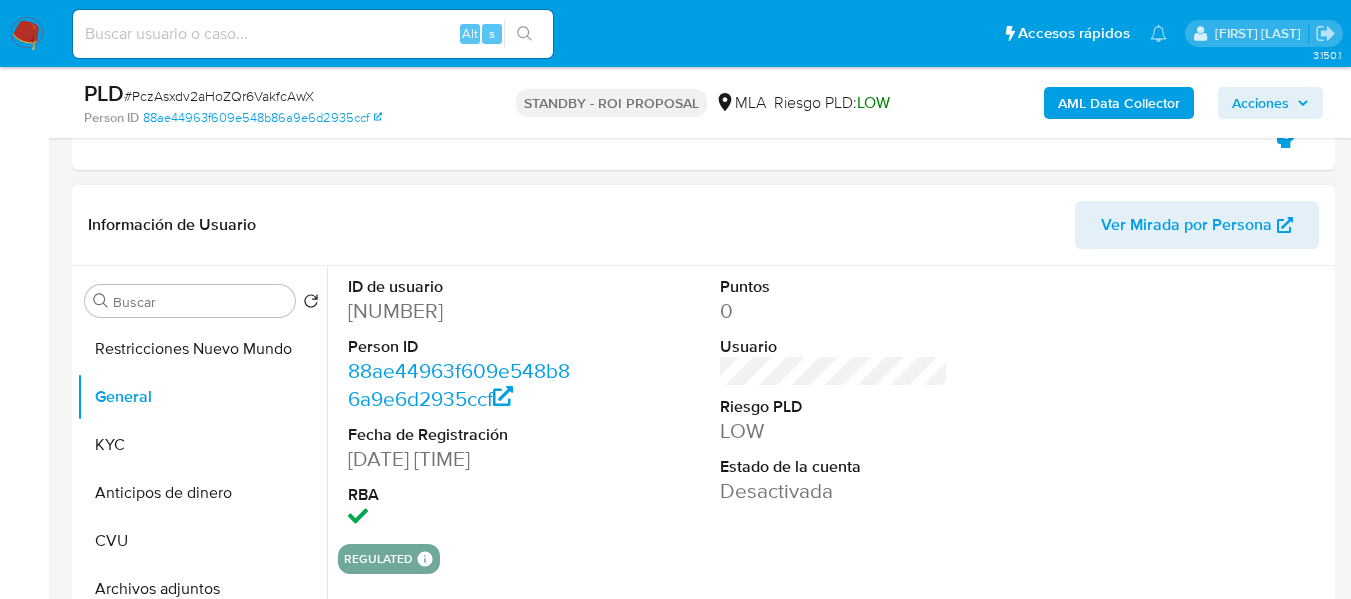 click on "2371277539" at bounding box center (462, 311) 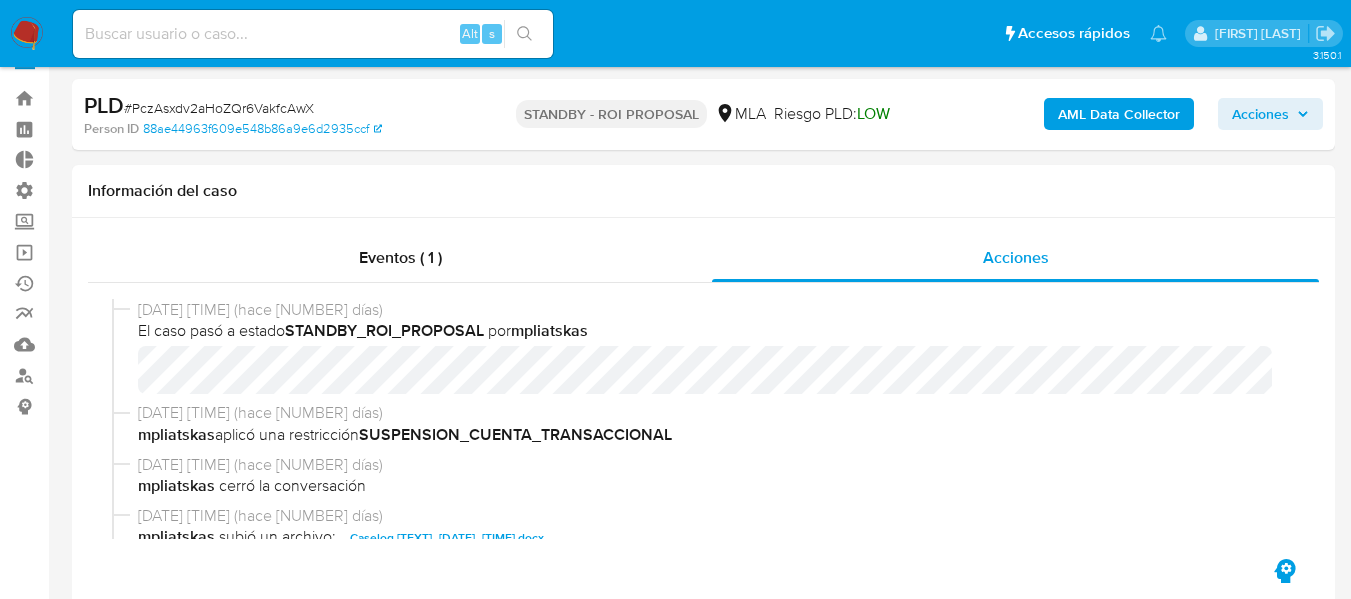 scroll, scrollTop: 0, scrollLeft: 0, axis: both 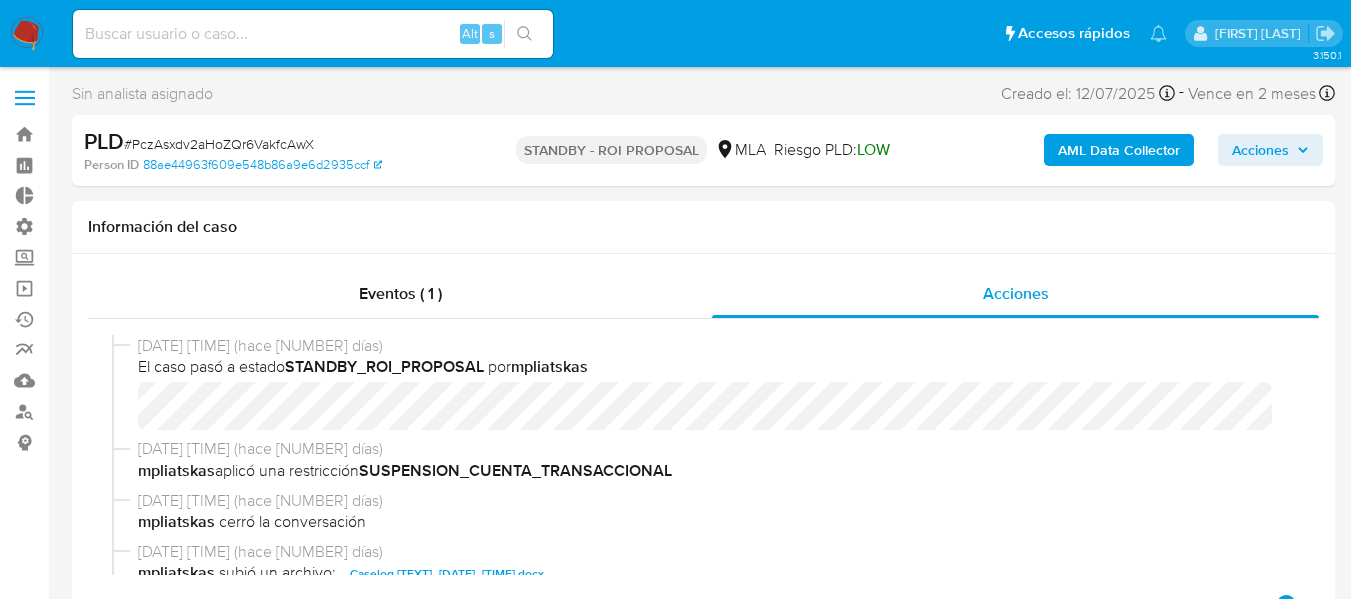 click at bounding box center (25, 98) 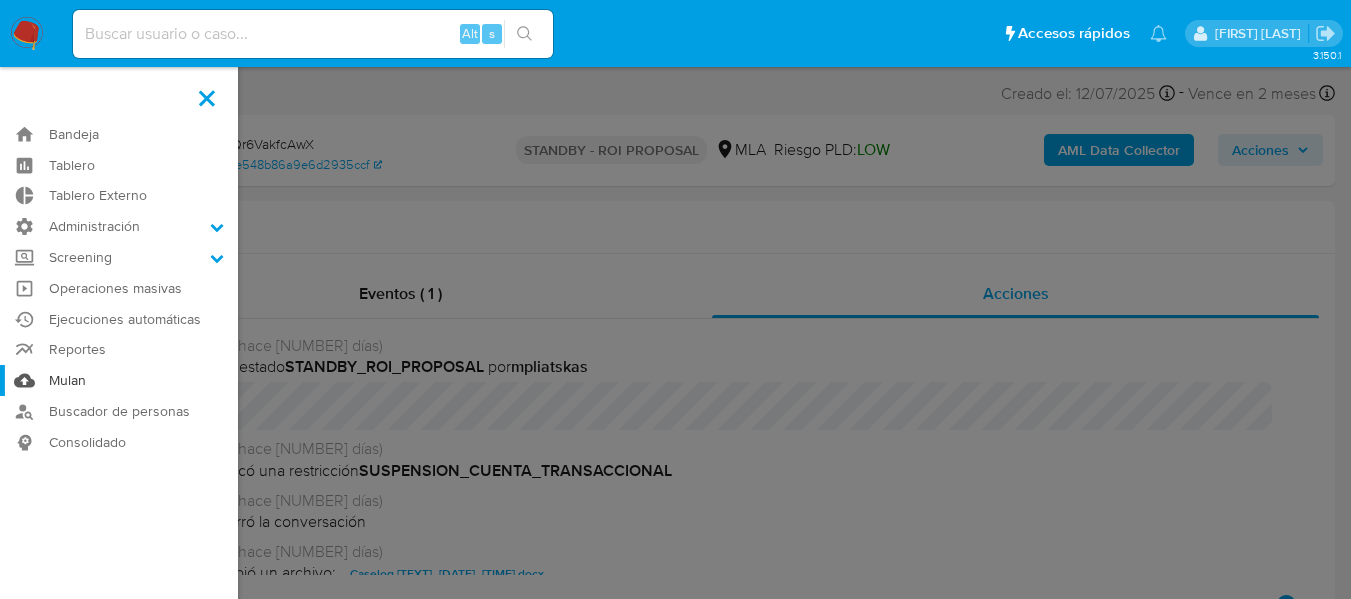 click on "Mulan" at bounding box center [119, 380] 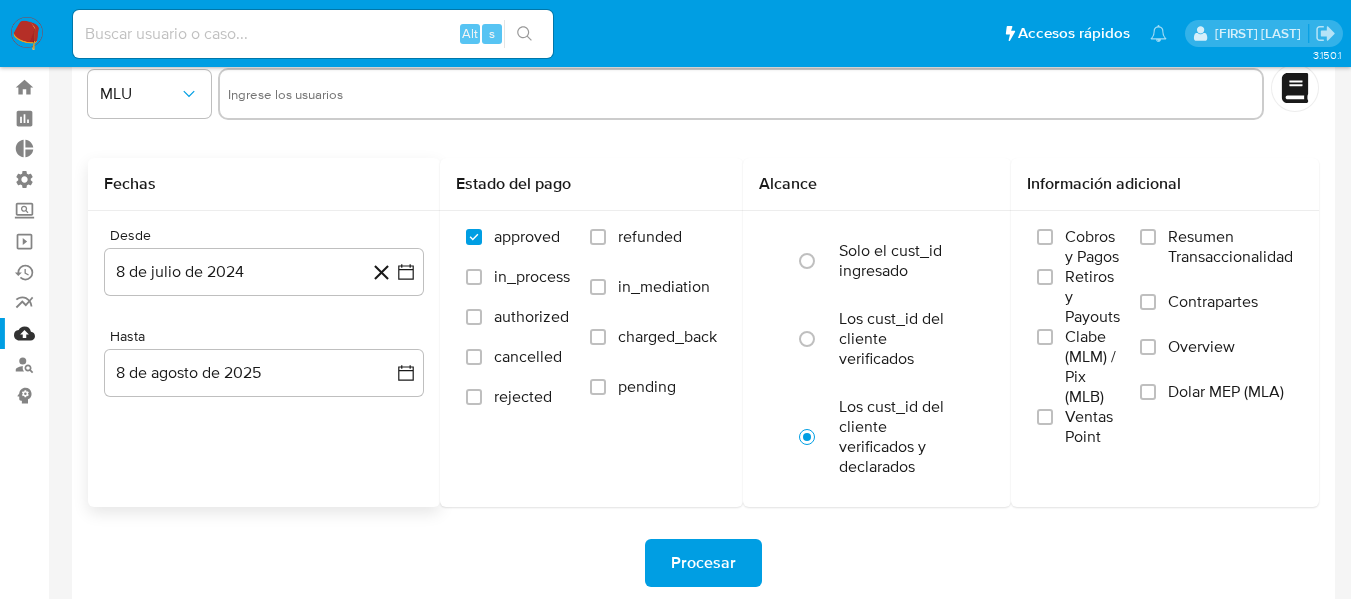 scroll, scrollTop: 0, scrollLeft: 0, axis: both 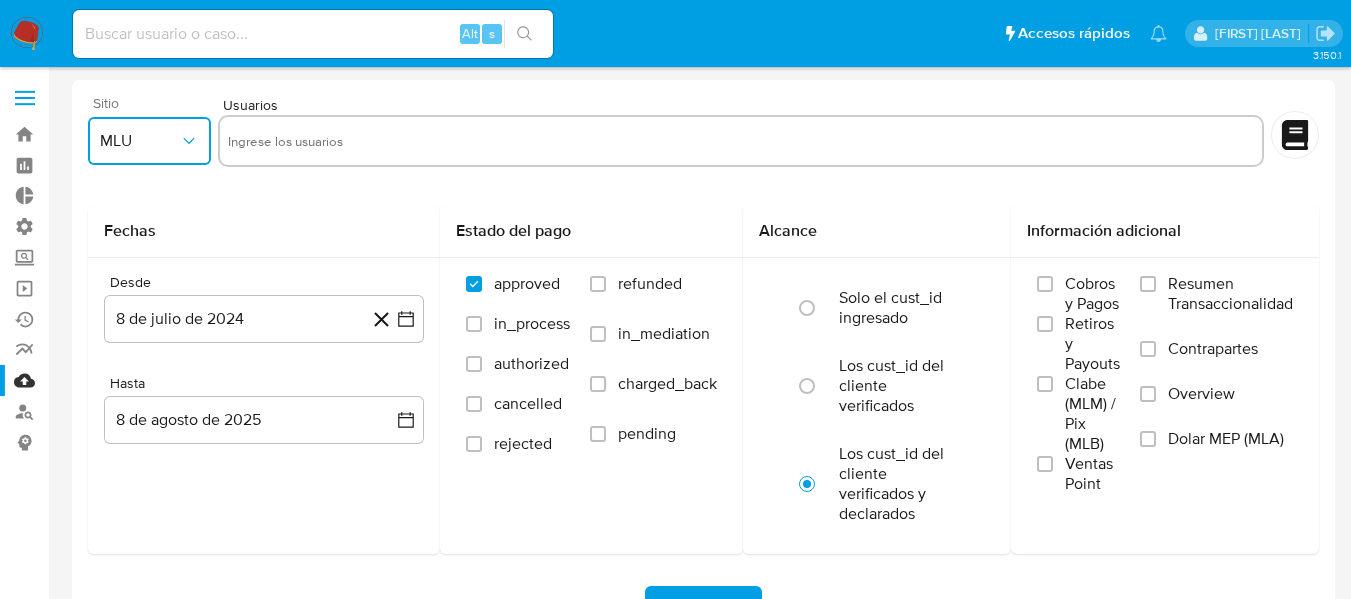 click on "MLU" at bounding box center (139, 141) 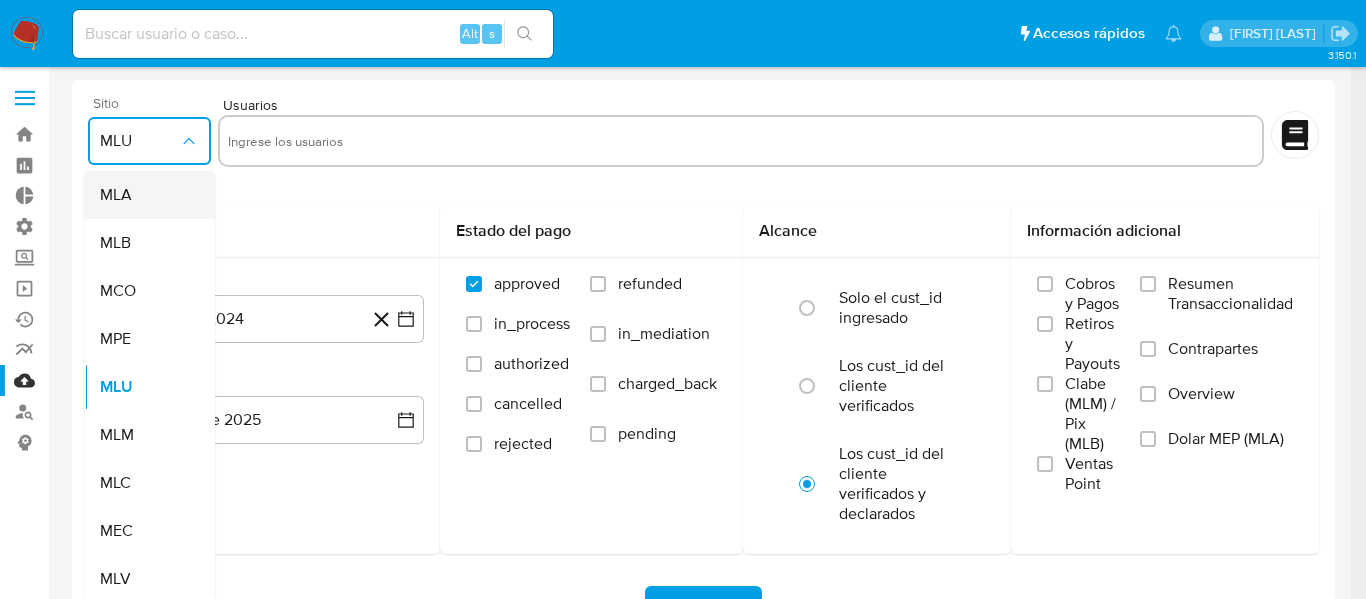 click on "MLA" at bounding box center [143, 195] 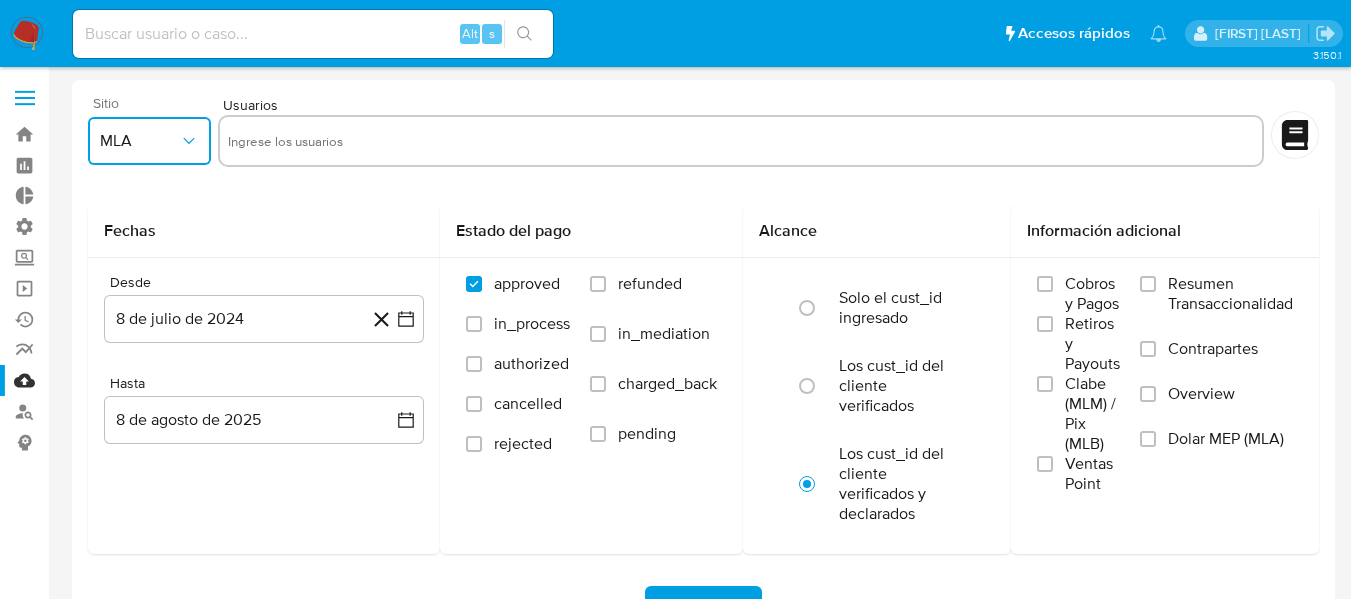 click at bounding box center [741, 141] 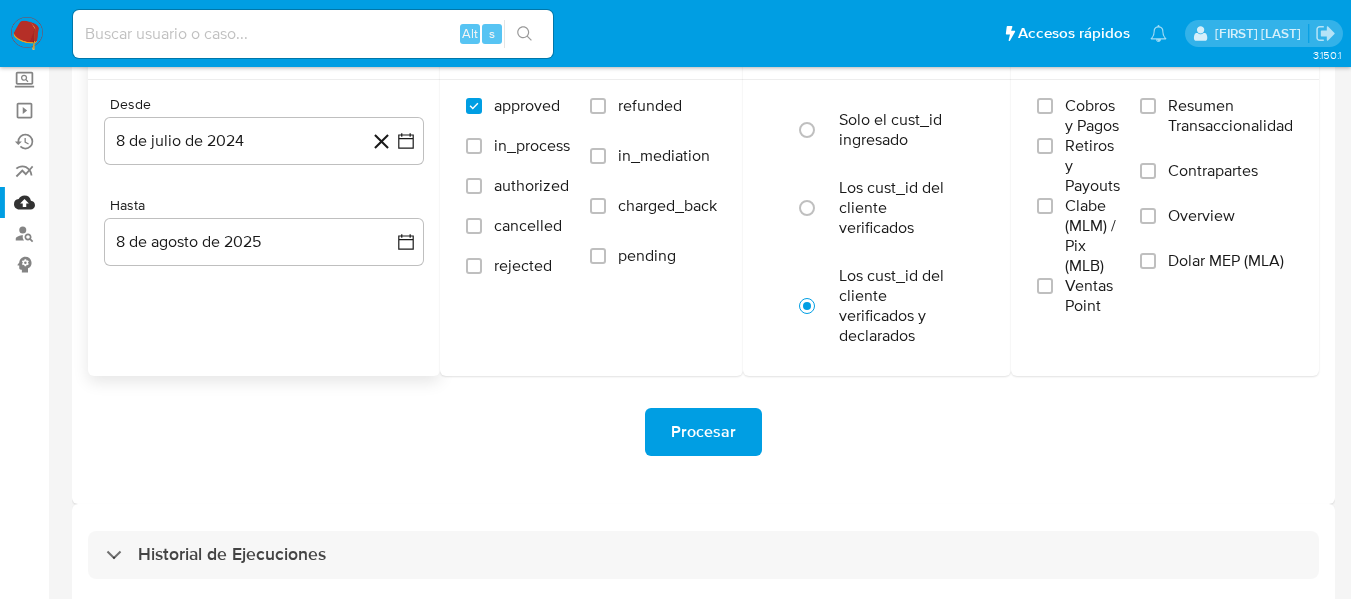 scroll, scrollTop: 198, scrollLeft: 0, axis: vertical 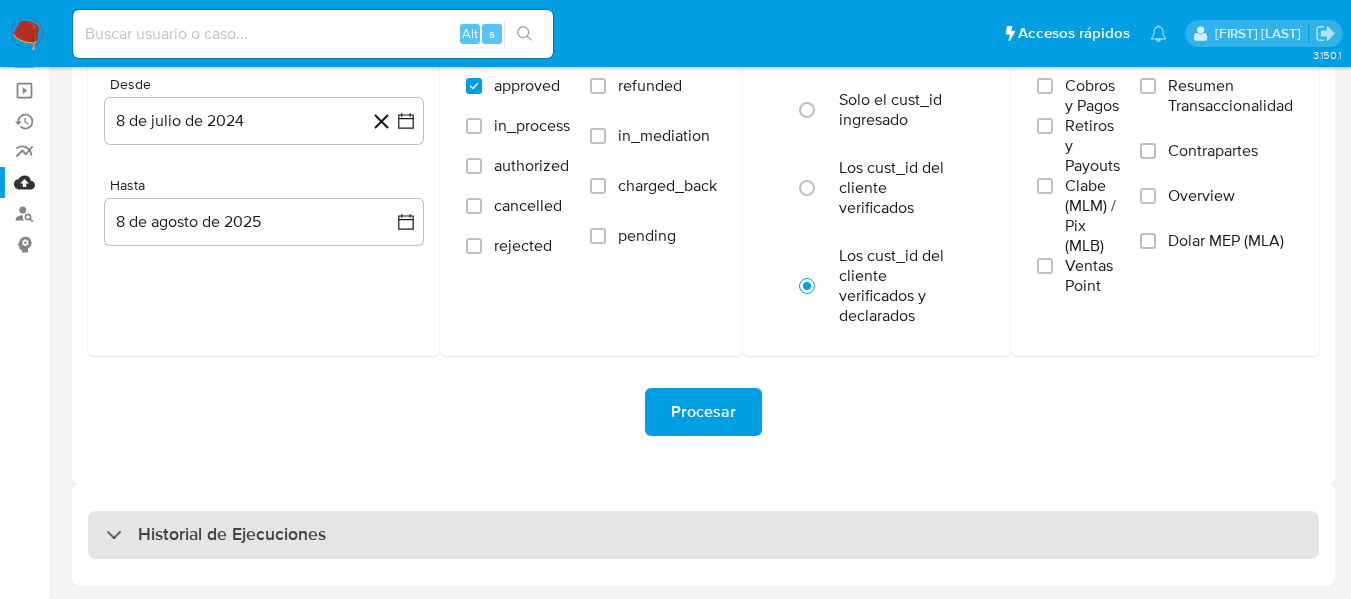 type on "[NUMBER]" 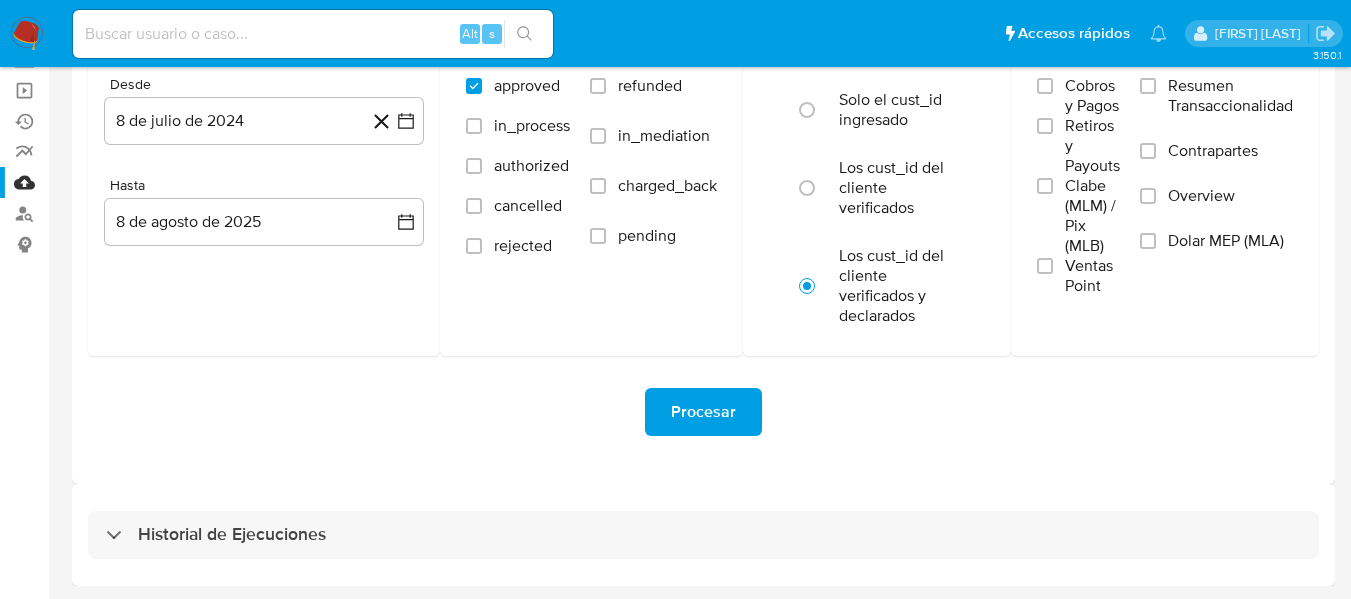 select on "10" 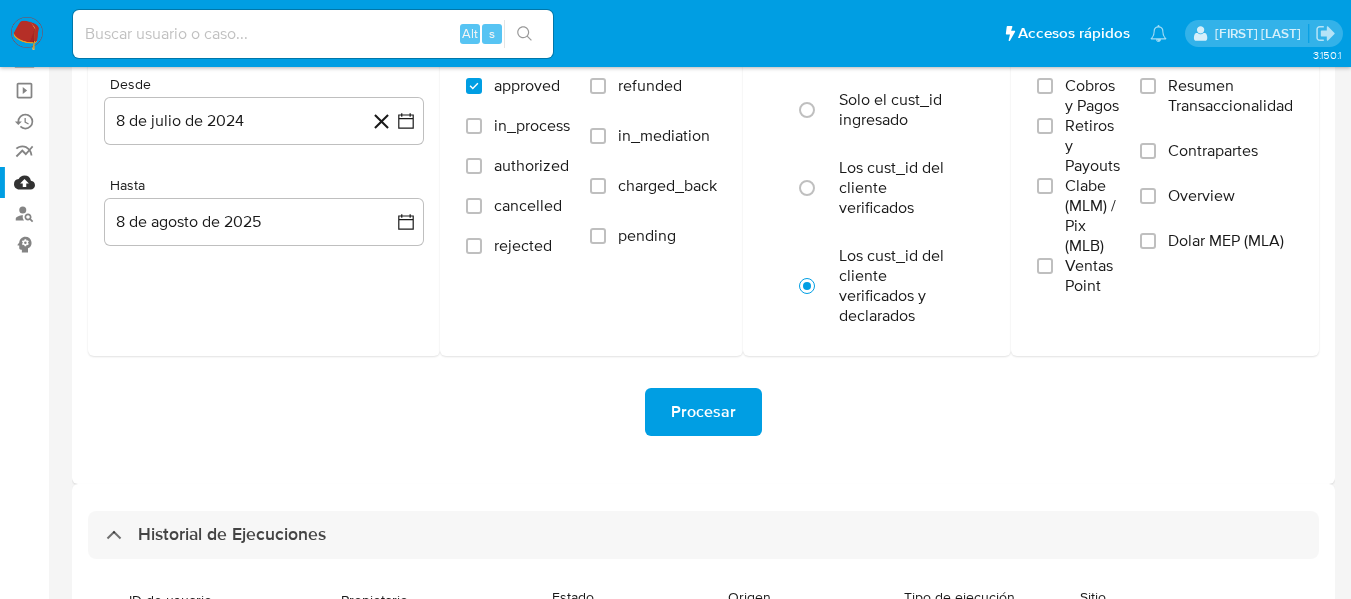 scroll, scrollTop: 498, scrollLeft: 0, axis: vertical 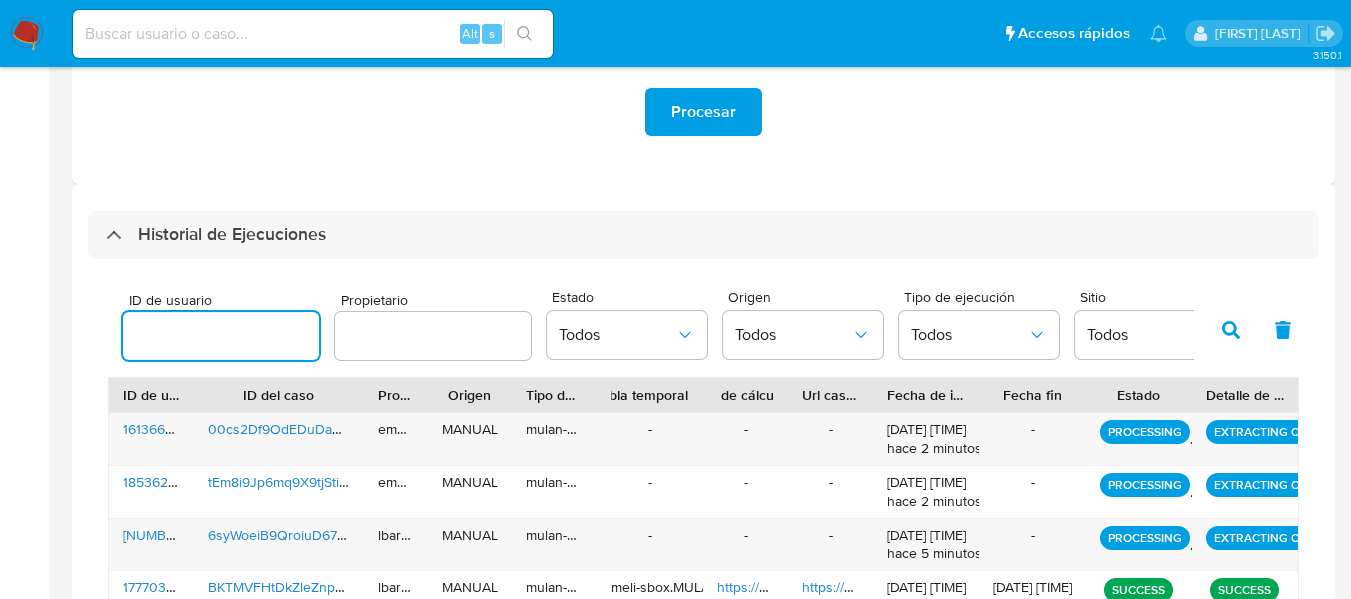 click at bounding box center [221, 336] 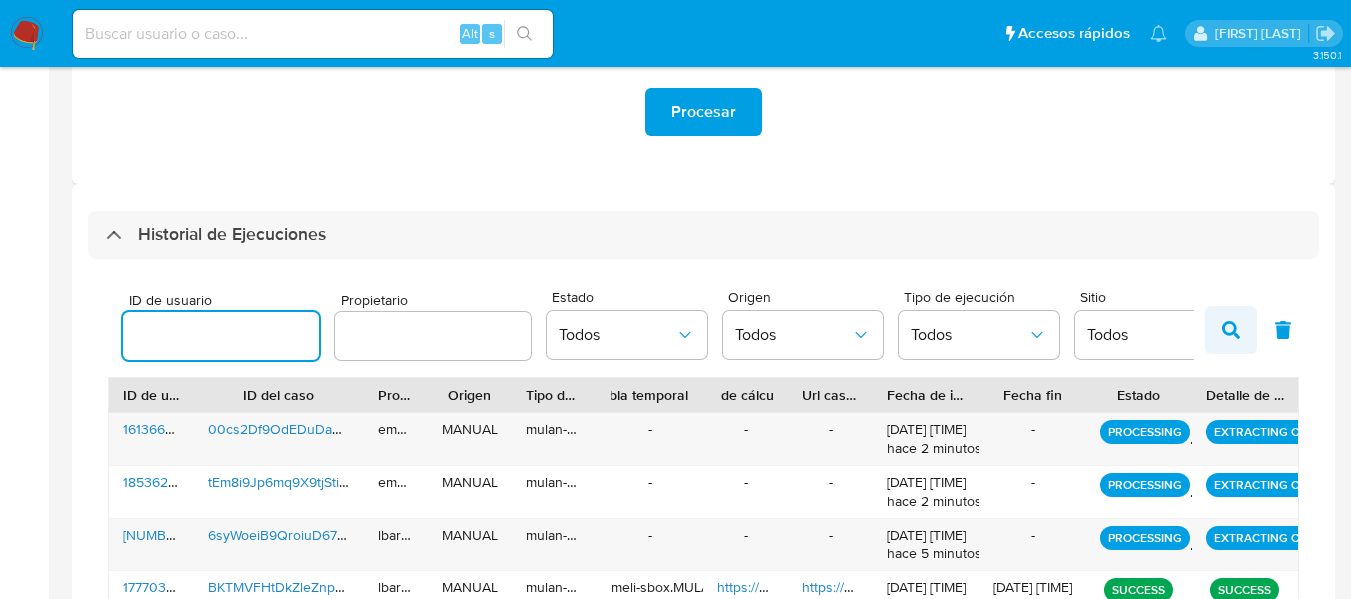 type on "2371277539" 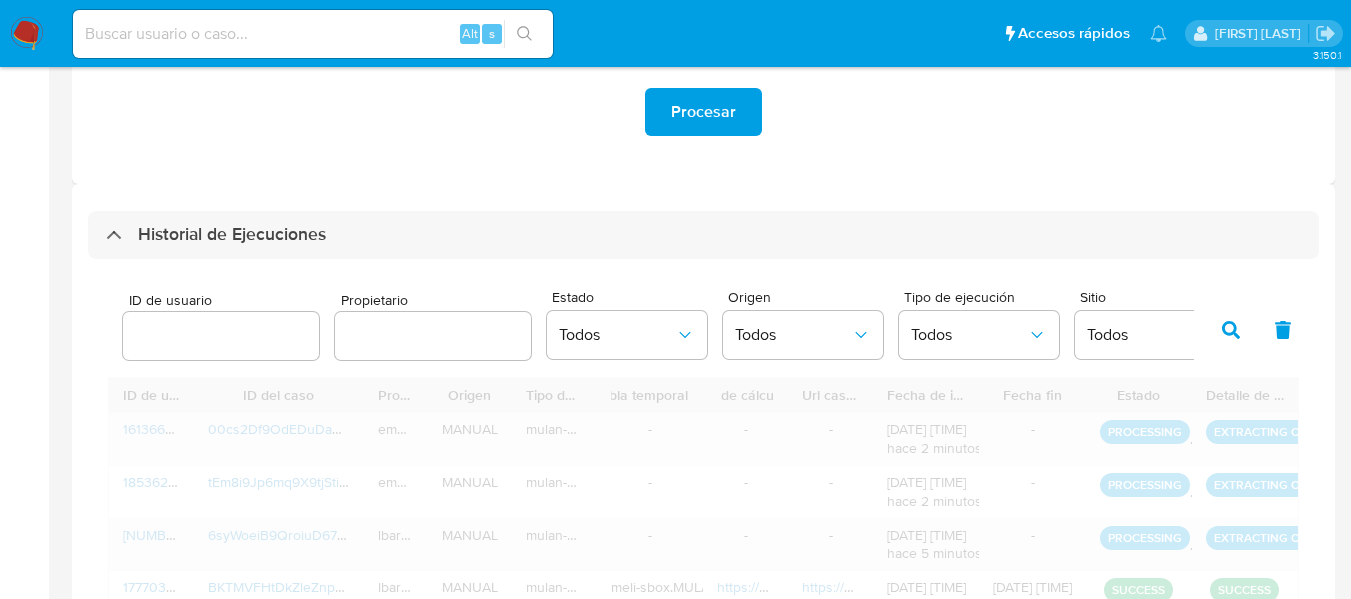 scroll, scrollTop: 479, scrollLeft: 0, axis: vertical 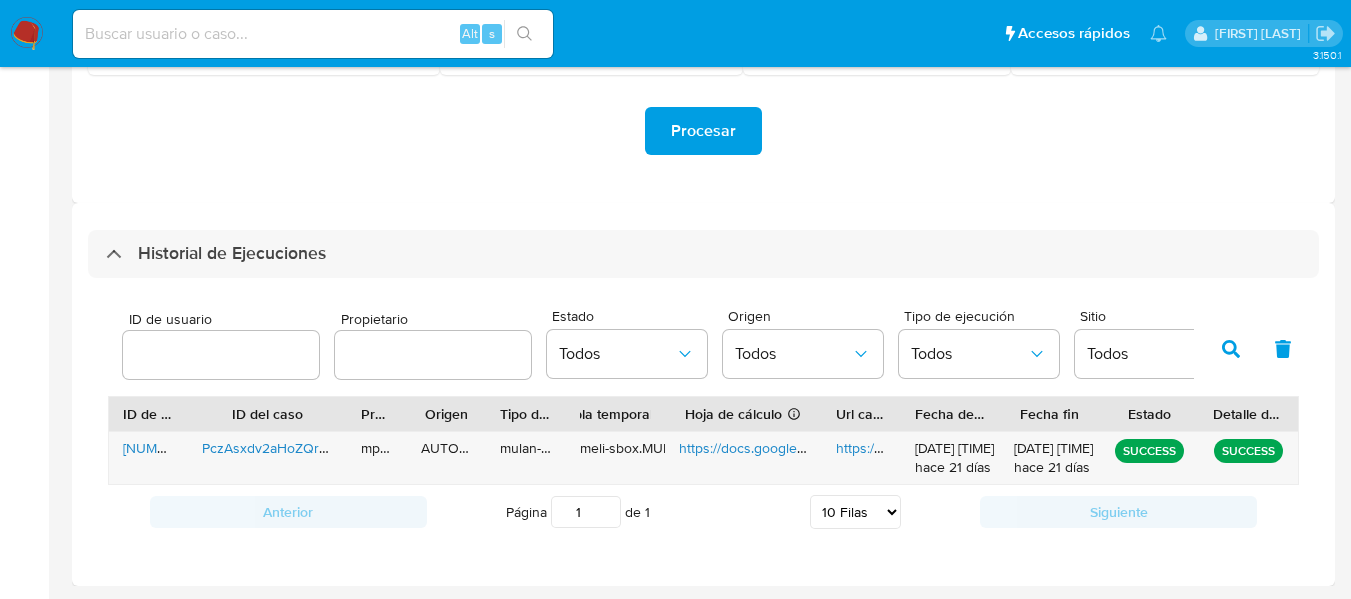 drag, startPoint x: 800, startPoint y: 416, endPoint x: 872, endPoint y: 401, distance: 73.545906 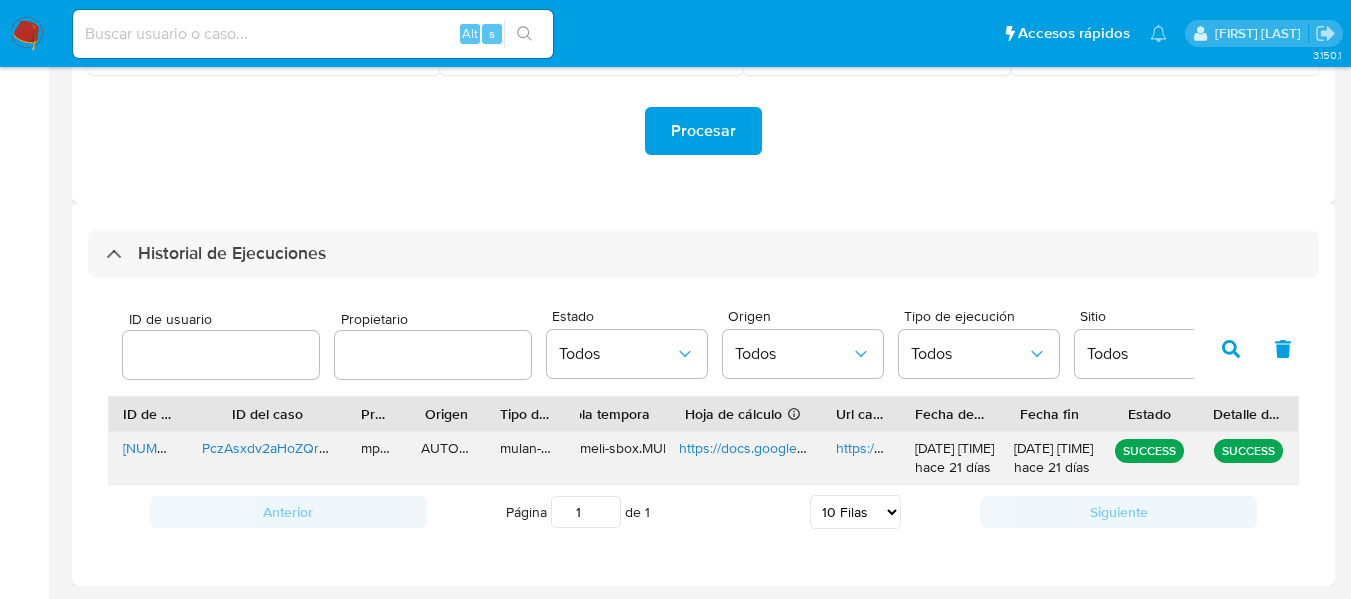 click on "https://docs.google.com/spreadsheets/d/1wlkFuY6uiGdf_QQeAztYXxWwu4HbauMfxVJnwm_p1jI/edit" at bounding box center (986, 448) 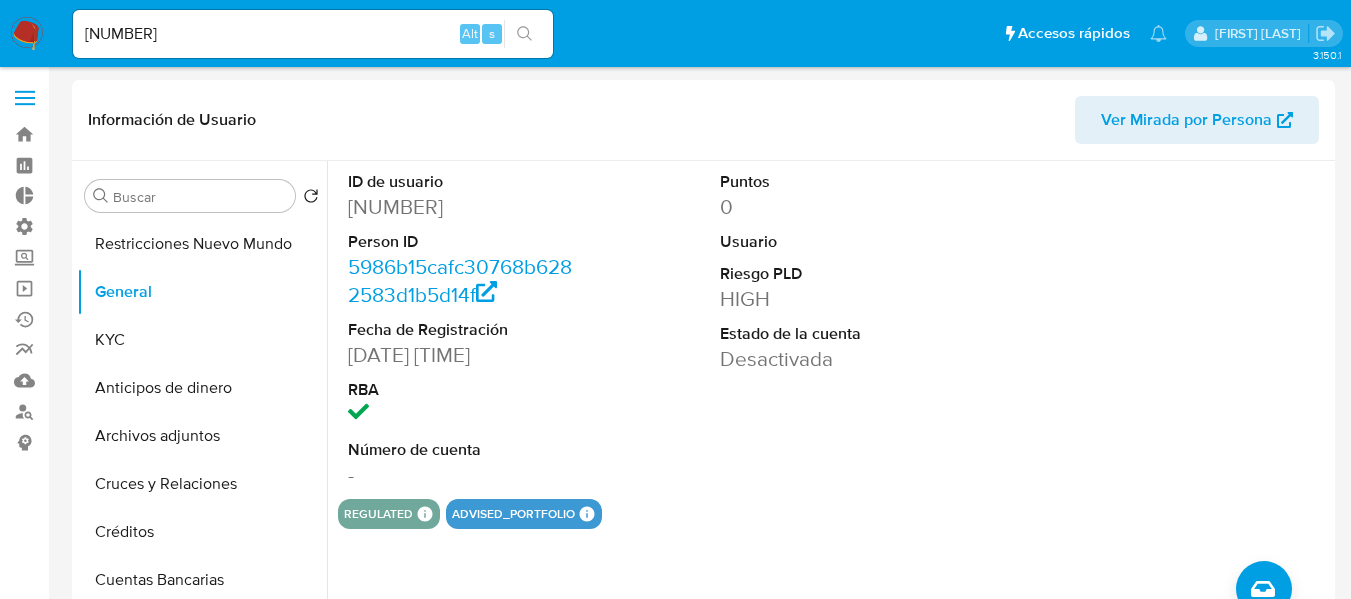 select on "10" 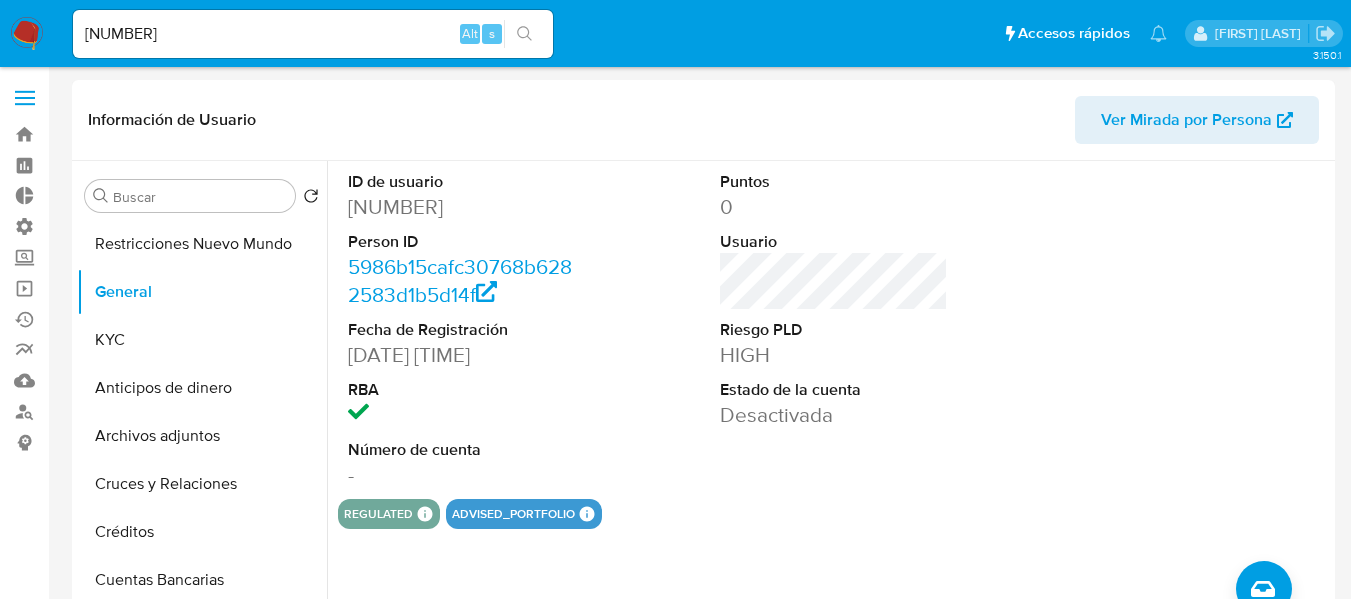 scroll, scrollTop: 100, scrollLeft: 0, axis: vertical 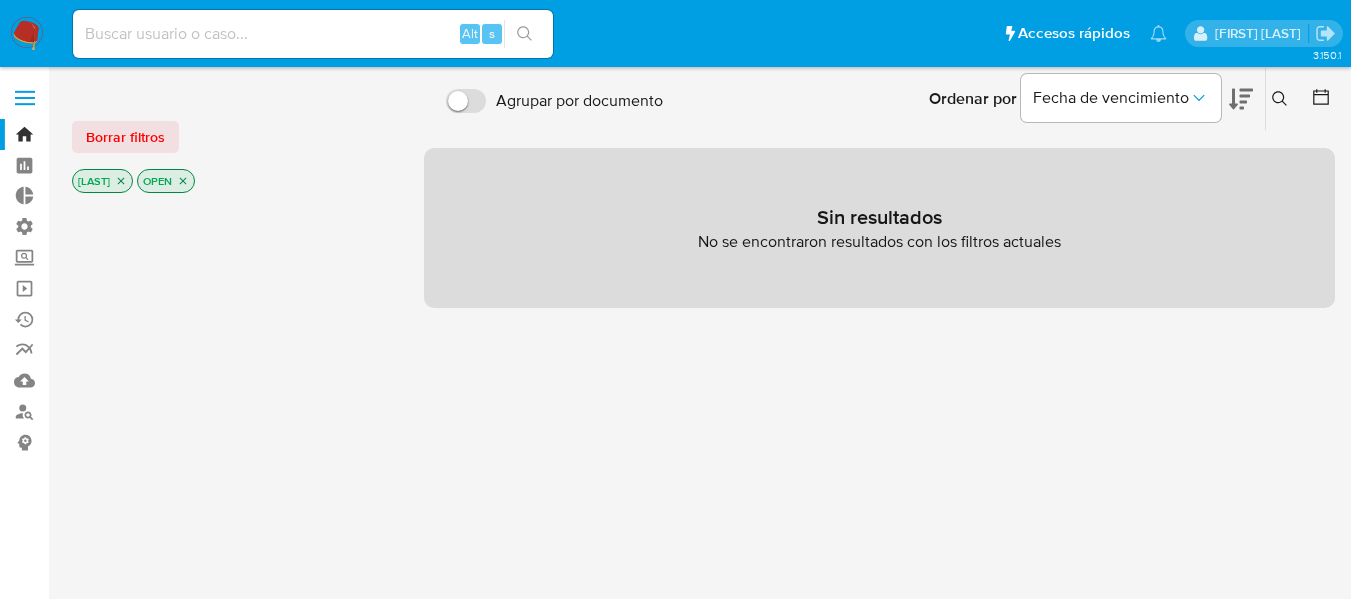 click at bounding box center (25, 98) 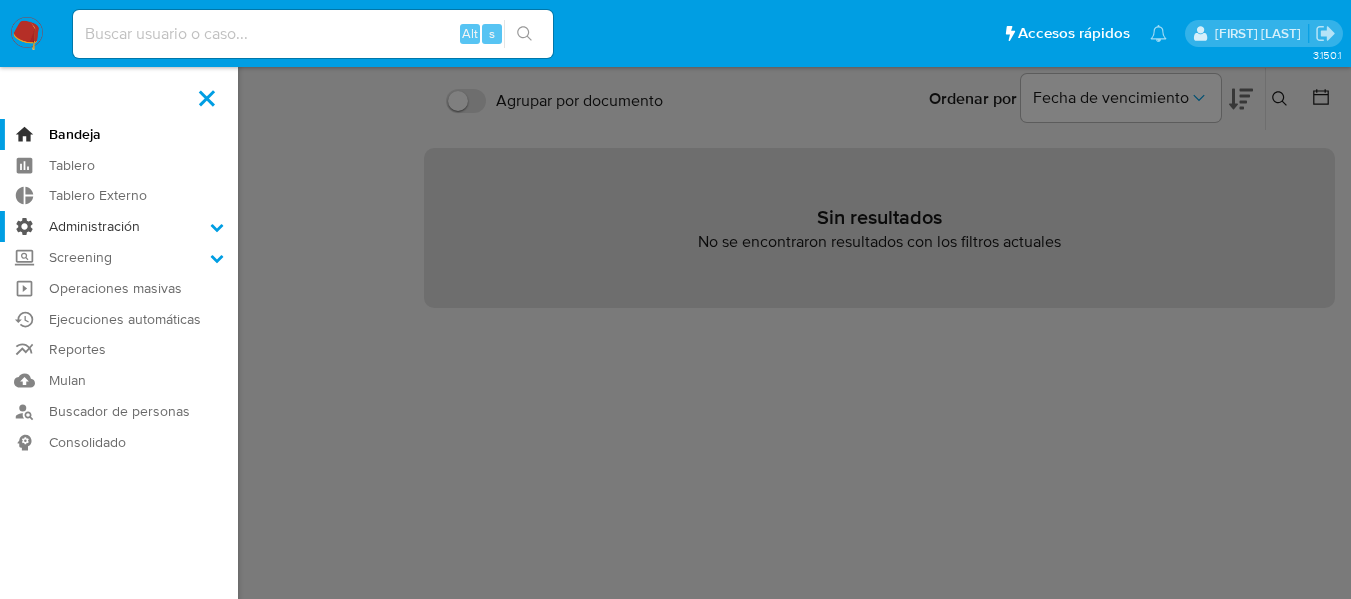 click on "Administración" at bounding box center (119, 226) 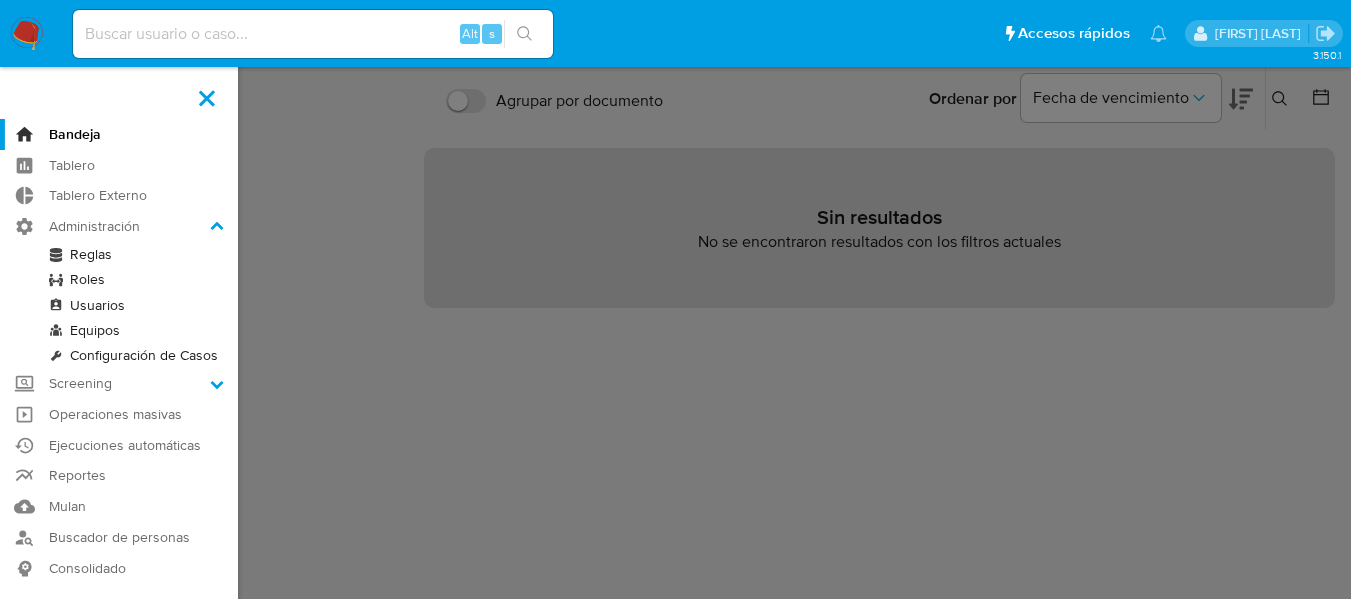 click on "Roles" at bounding box center [119, 279] 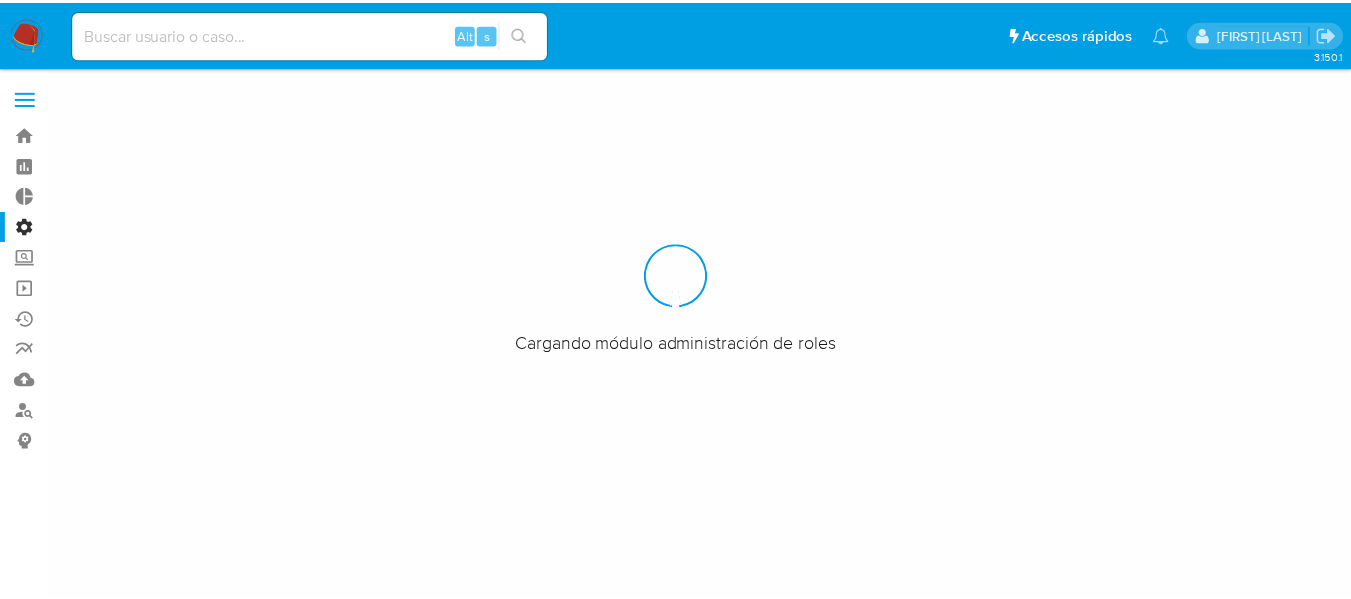 scroll, scrollTop: 0, scrollLeft: 0, axis: both 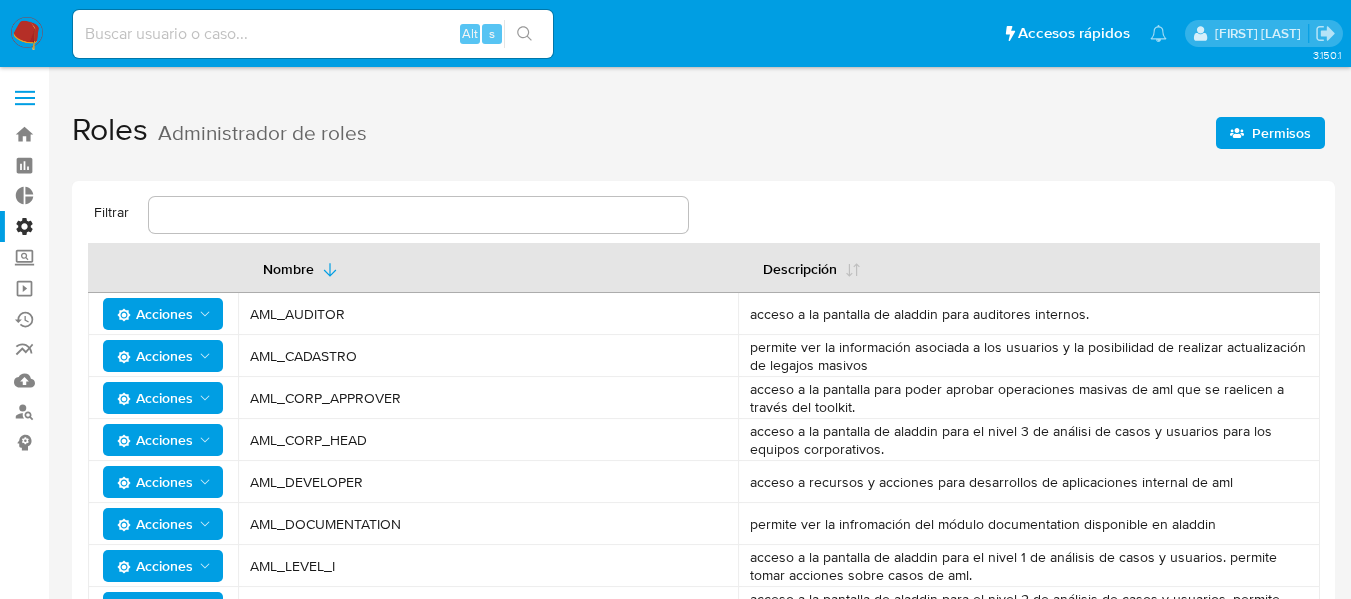 click on "Permisos" at bounding box center [1281, 133] 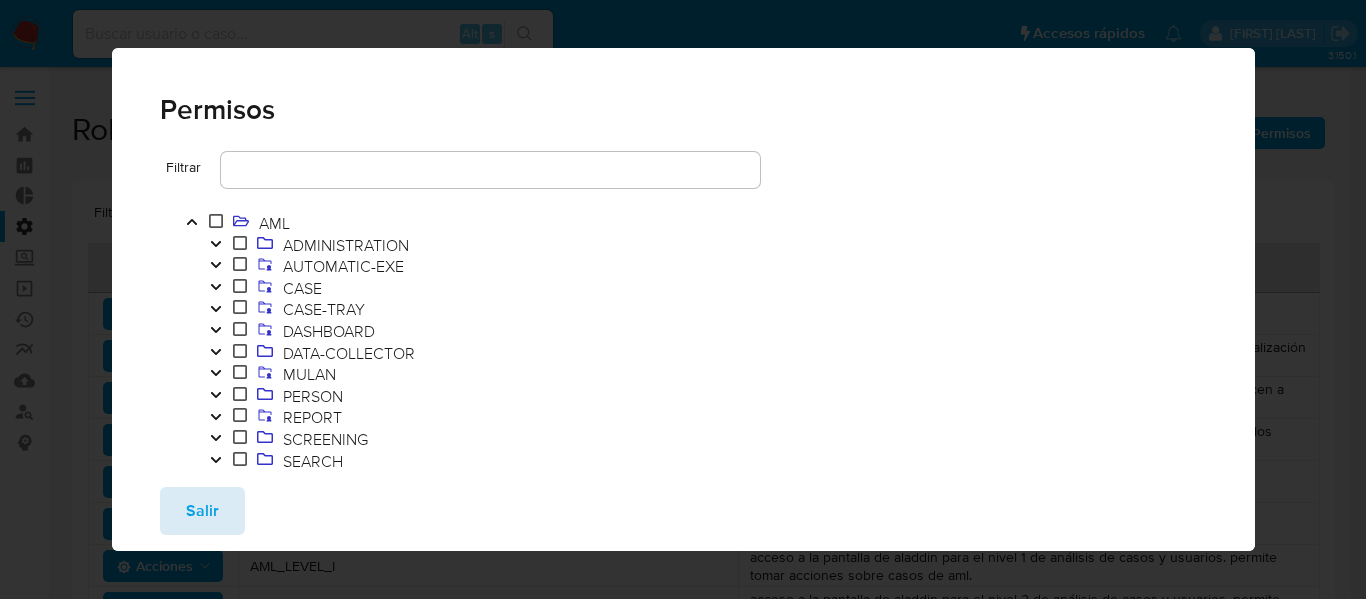click on "Salir" at bounding box center (202, 511) 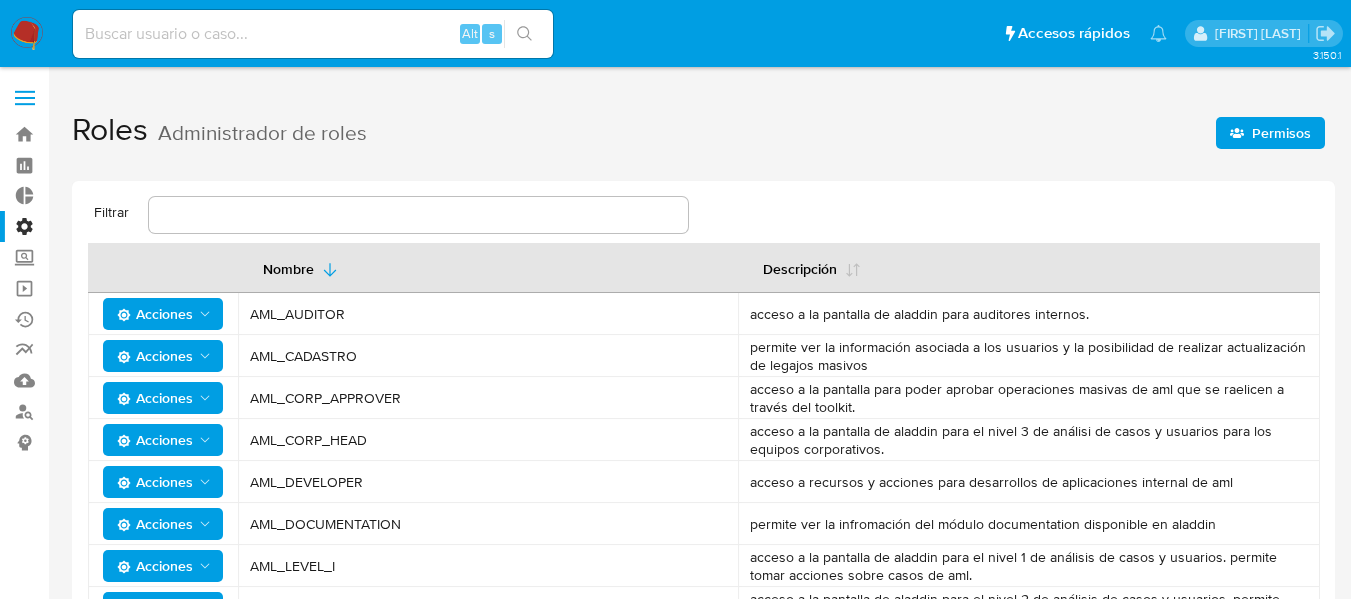 click at bounding box center [25, 98] 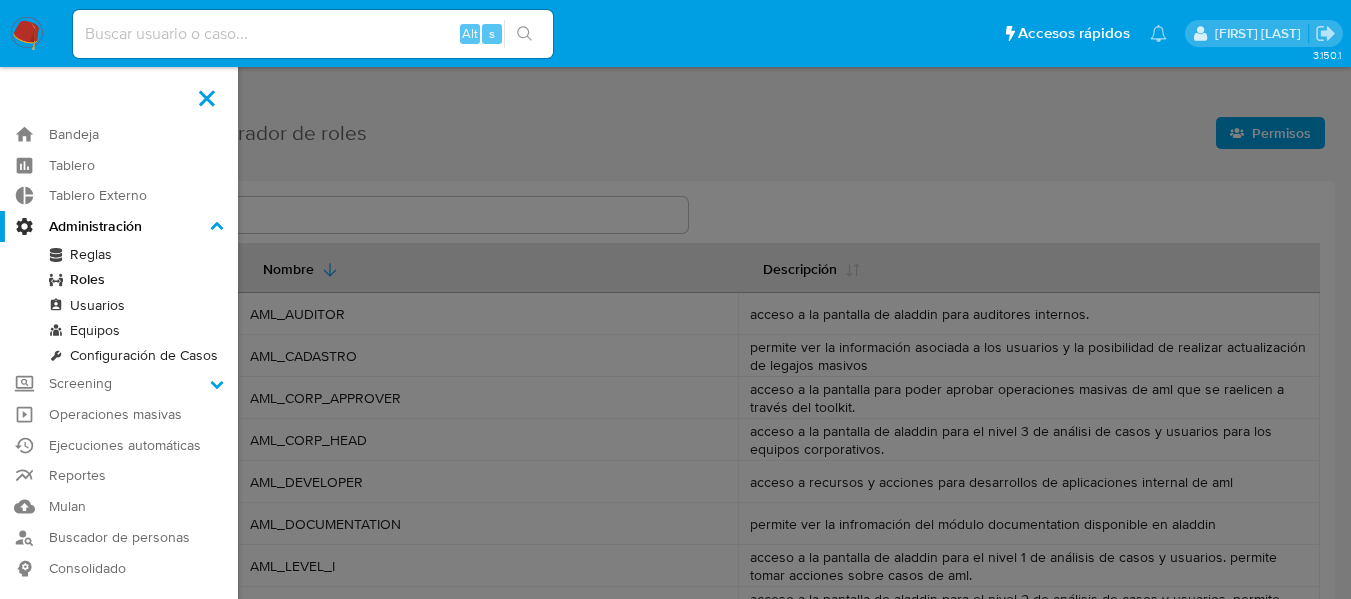 click on "Usuarios" at bounding box center [119, 305] 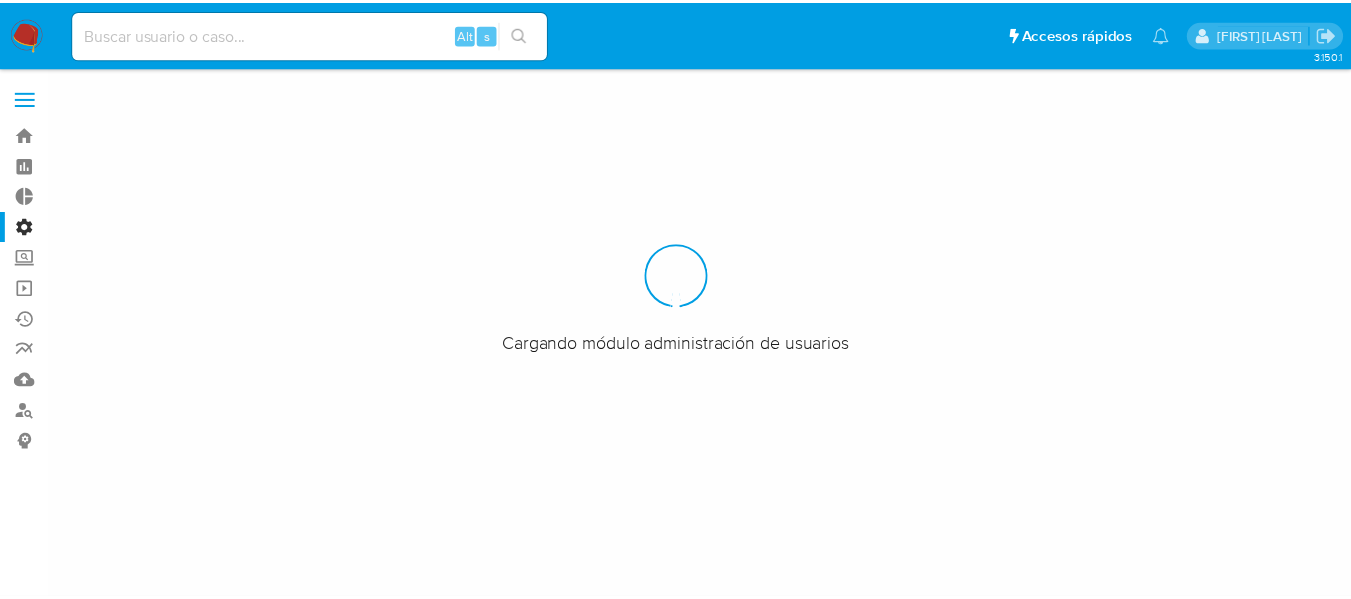 scroll, scrollTop: 0, scrollLeft: 0, axis: both 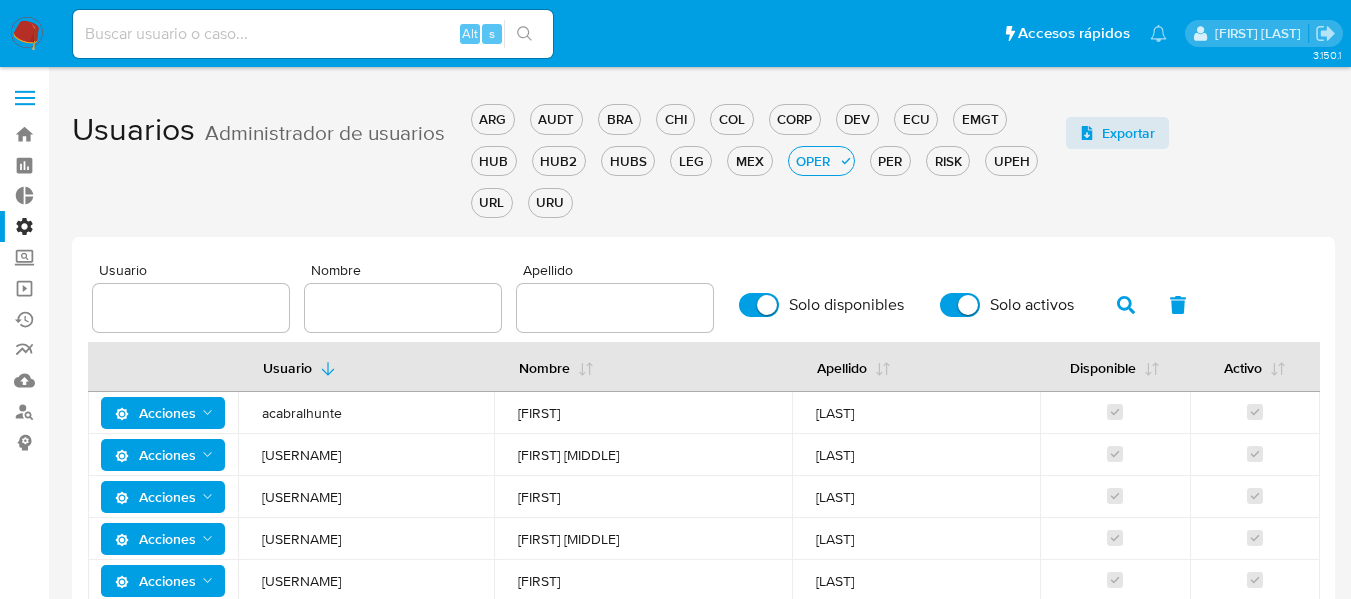 click at bounding box center [191, 308] 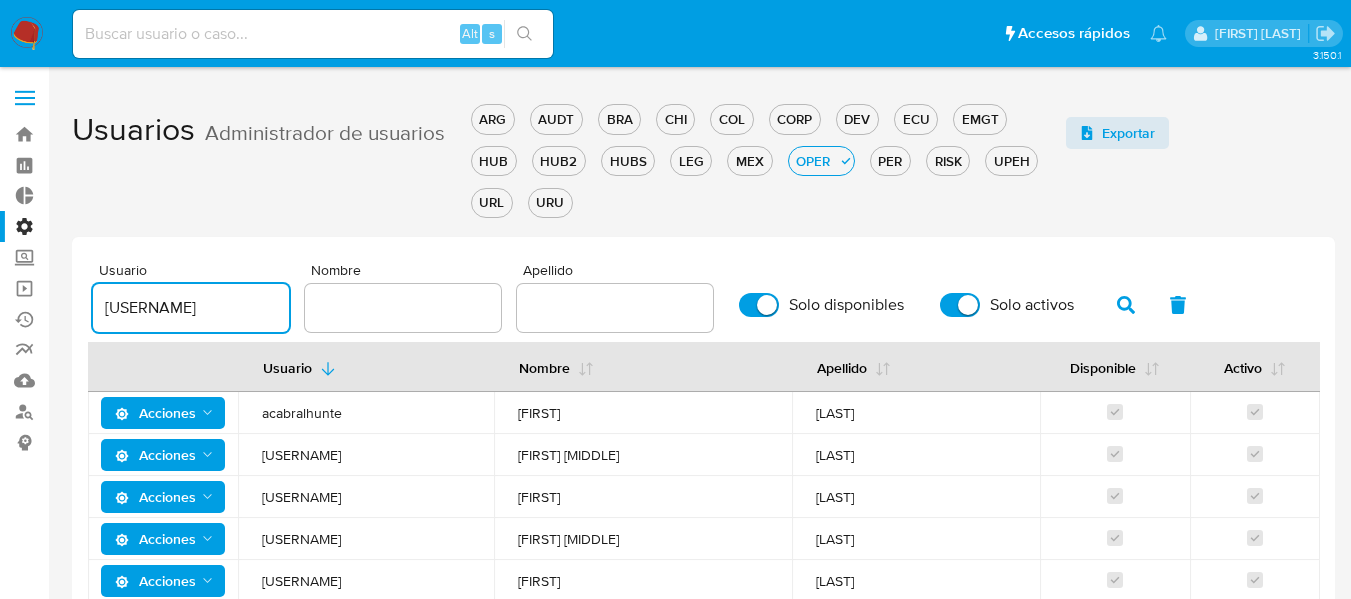 type on "[USERNAME]" 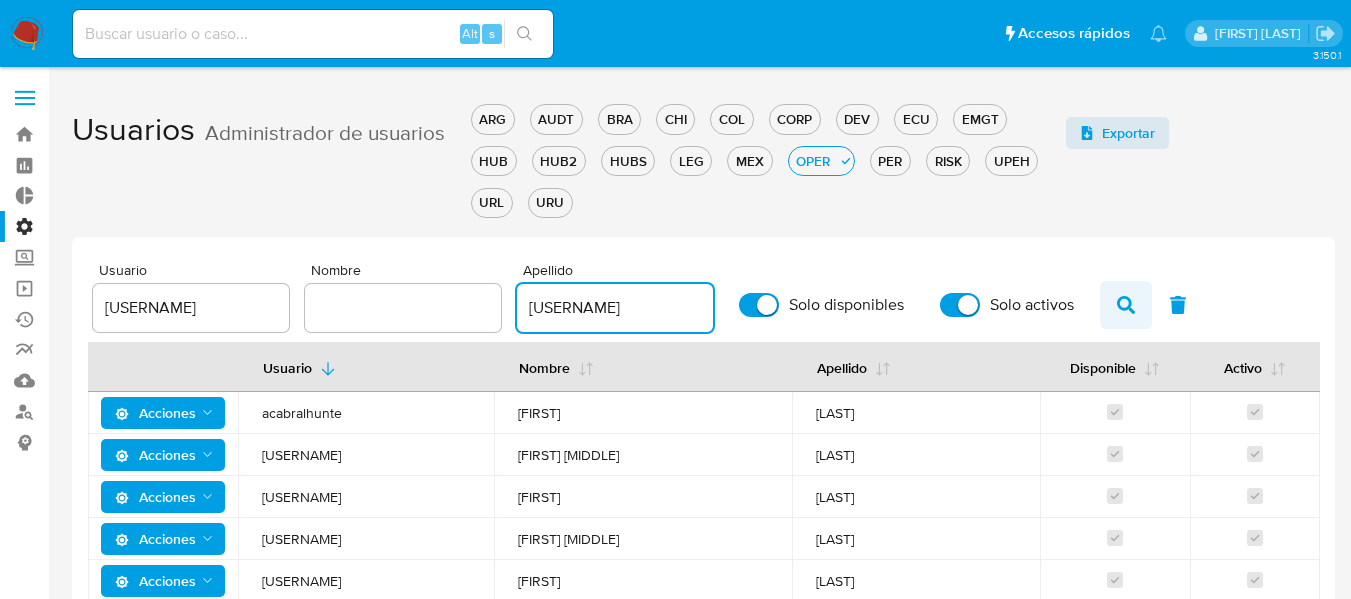 type on "[USERNAME]" 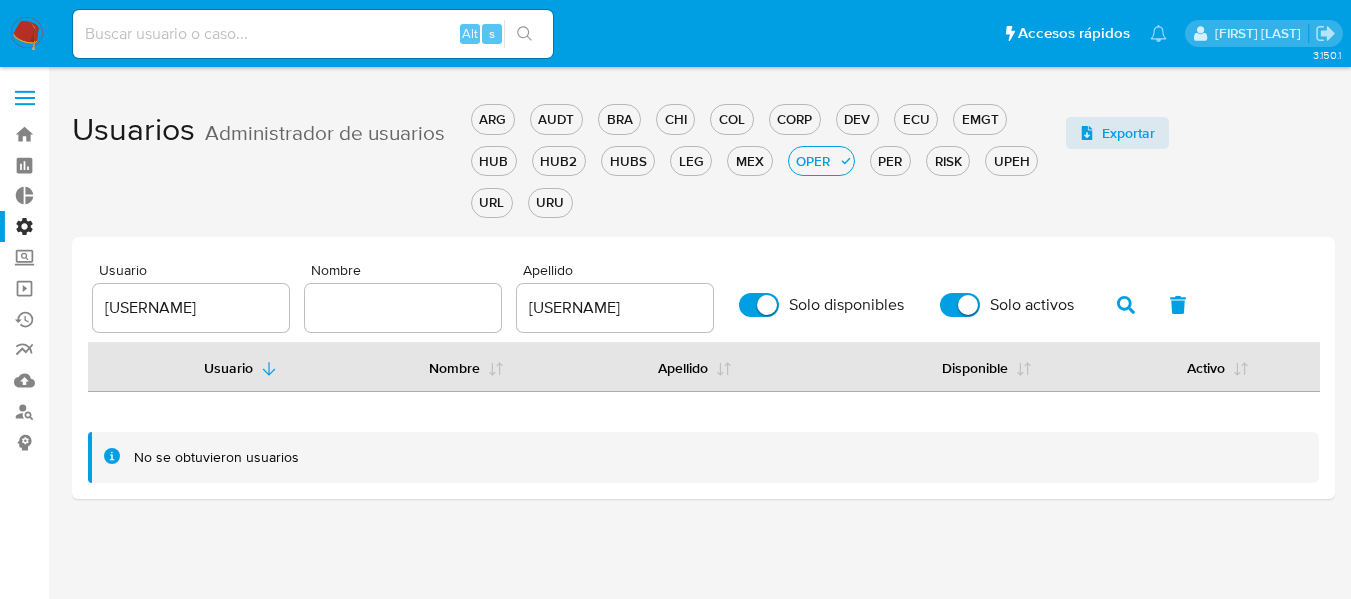 click on "[USERNAME]" at bounding box center [615, 308] 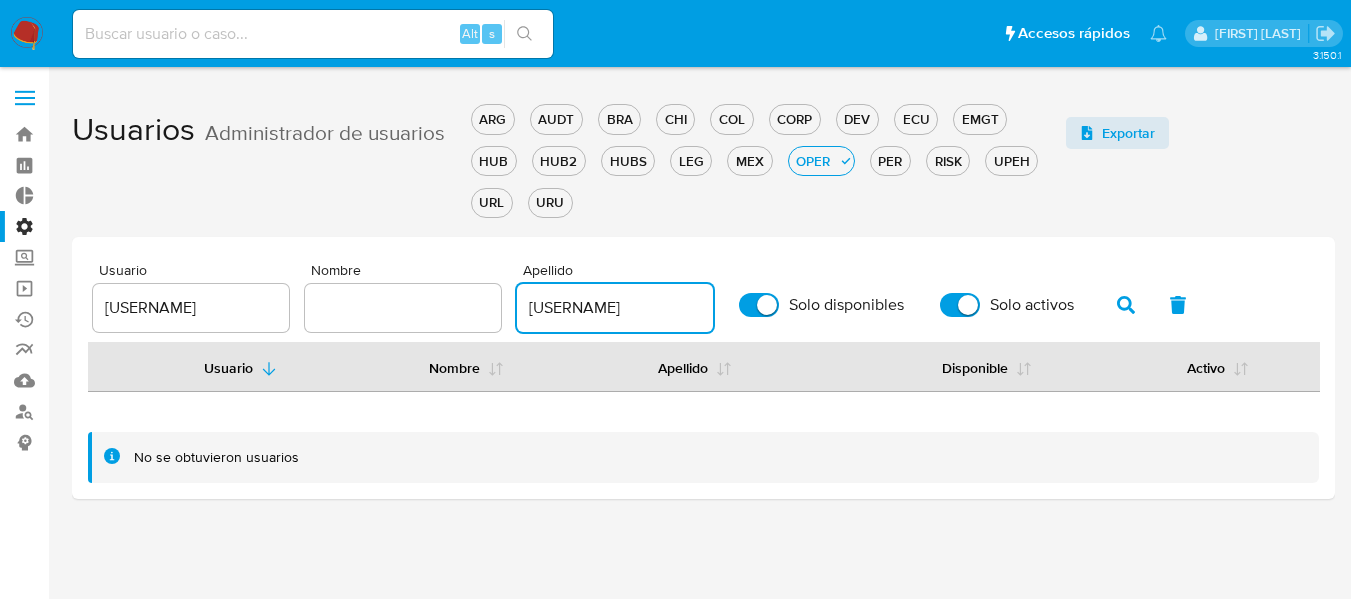 click on "[USERNAME]" at bounding box center [615, 308] 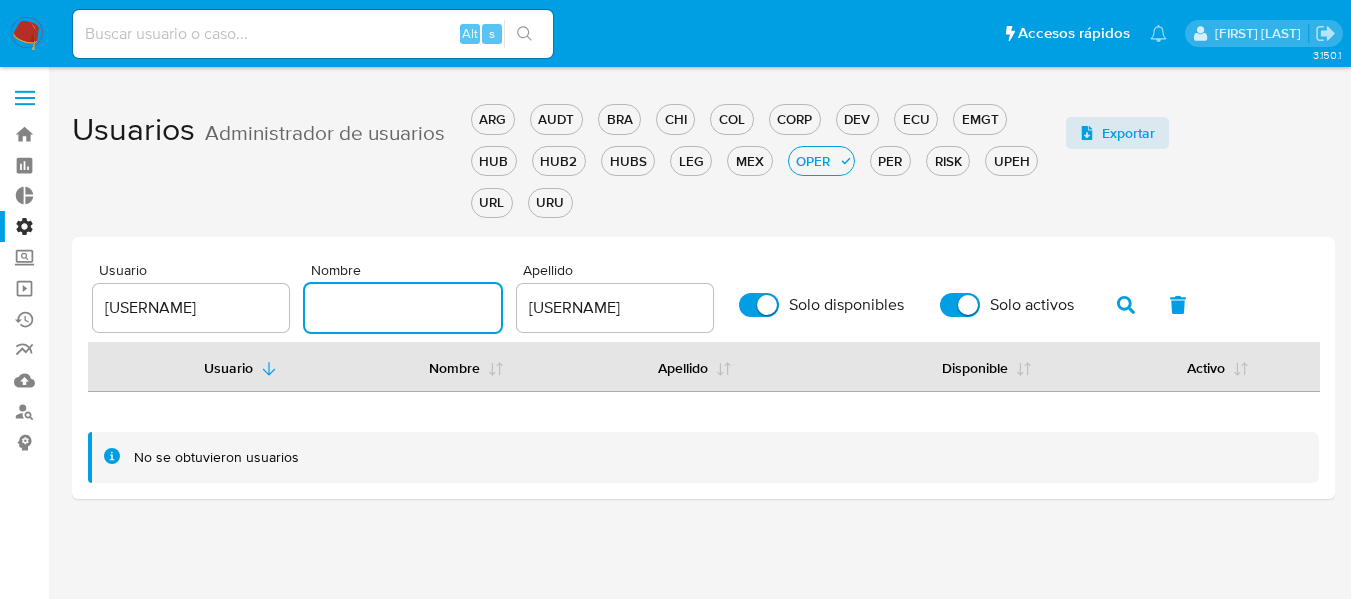 click at bounding box center (403, 308) 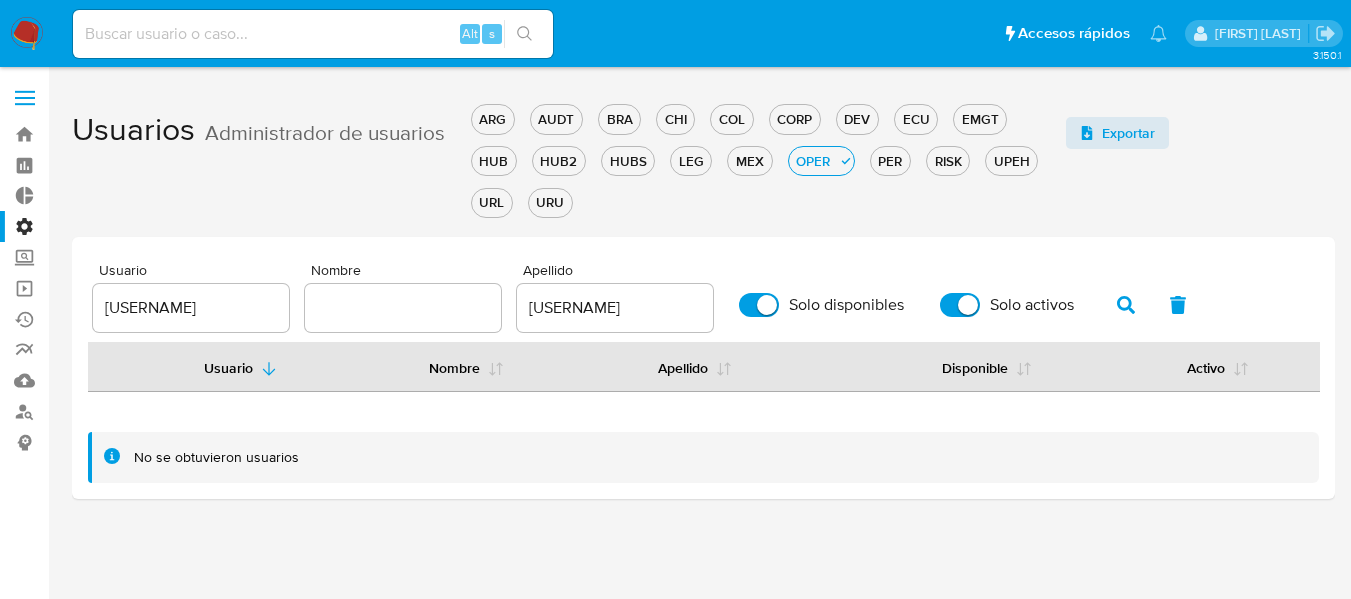 click at bounding box center (403, 308) 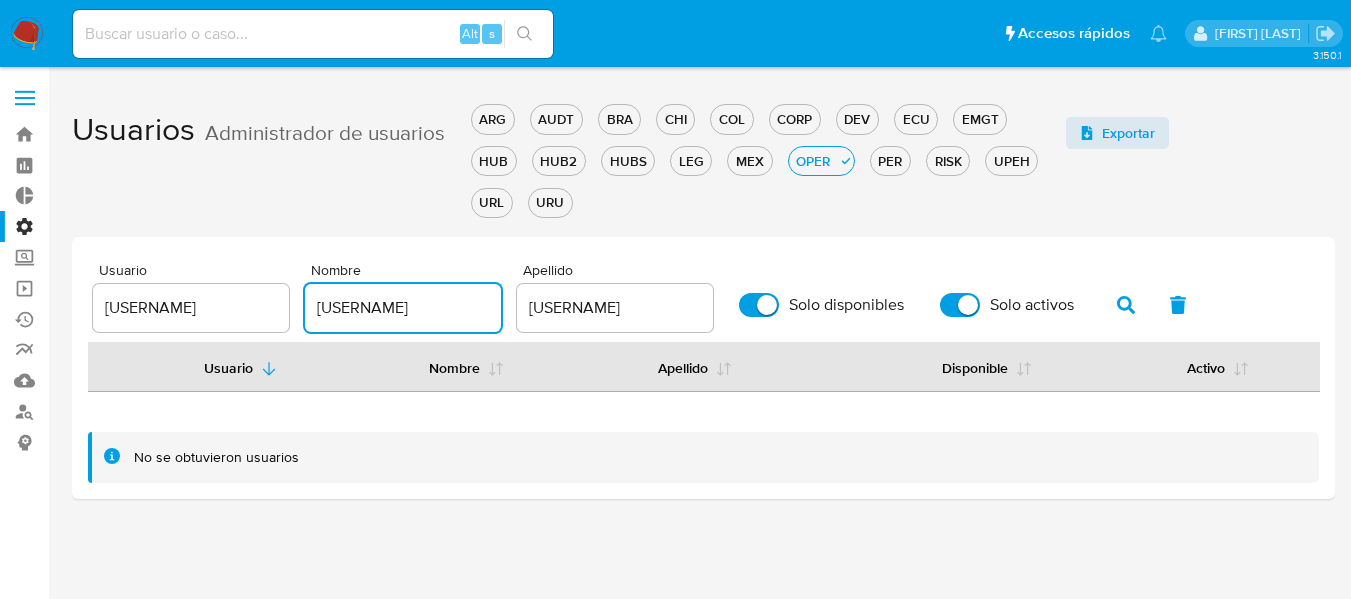 type on "[USERNAME]" 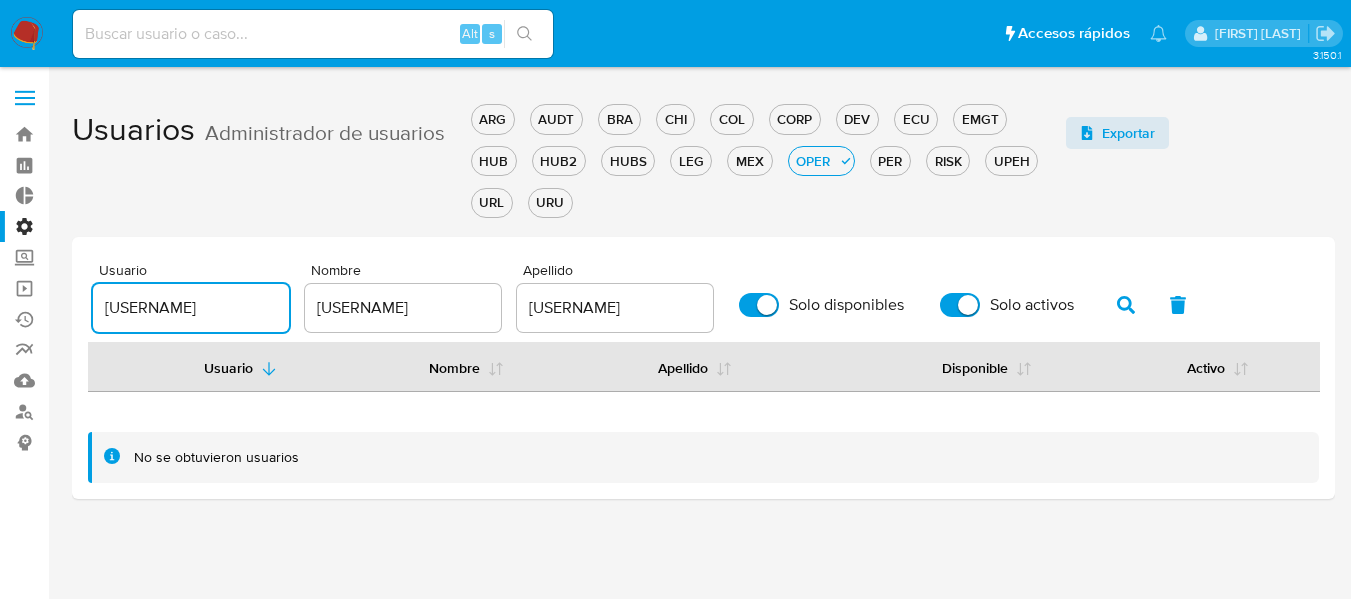 click on "[USERNAME]" at bounding box center (191, 308) 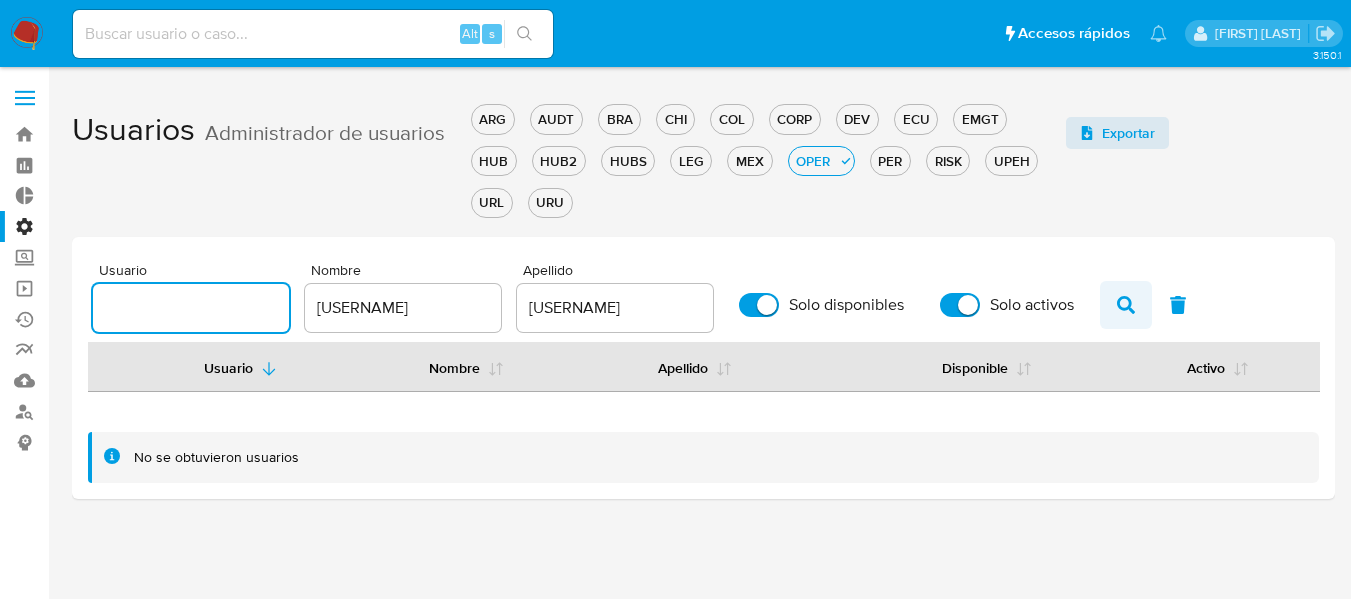 type 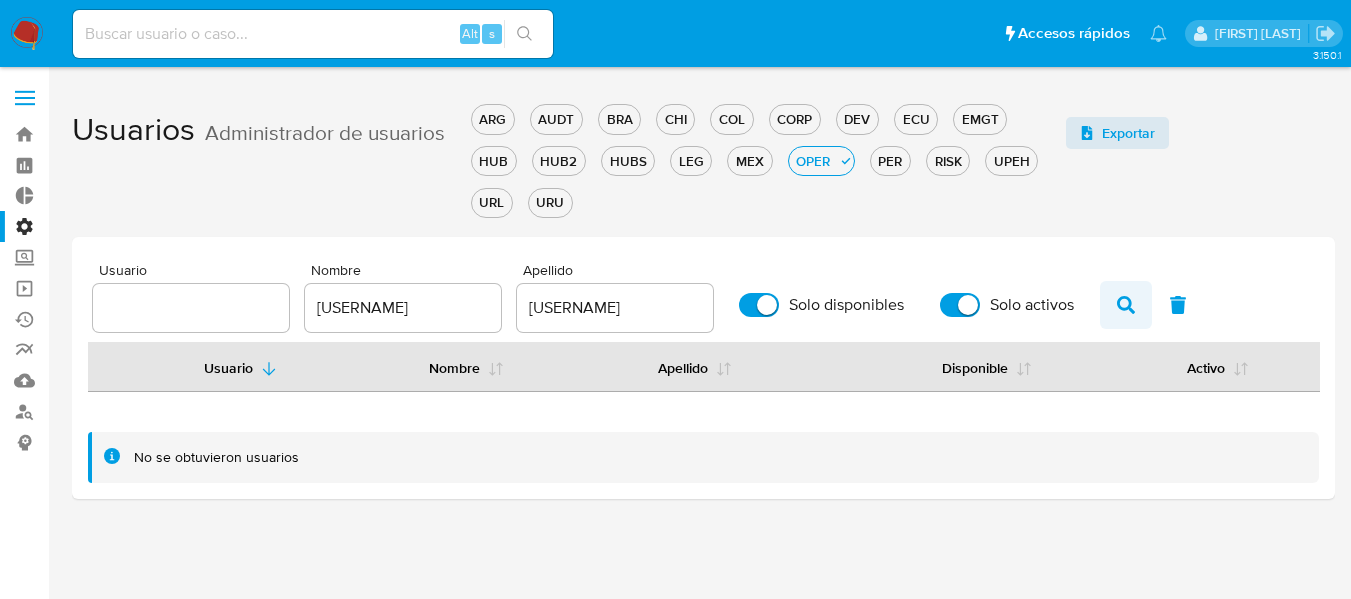 click 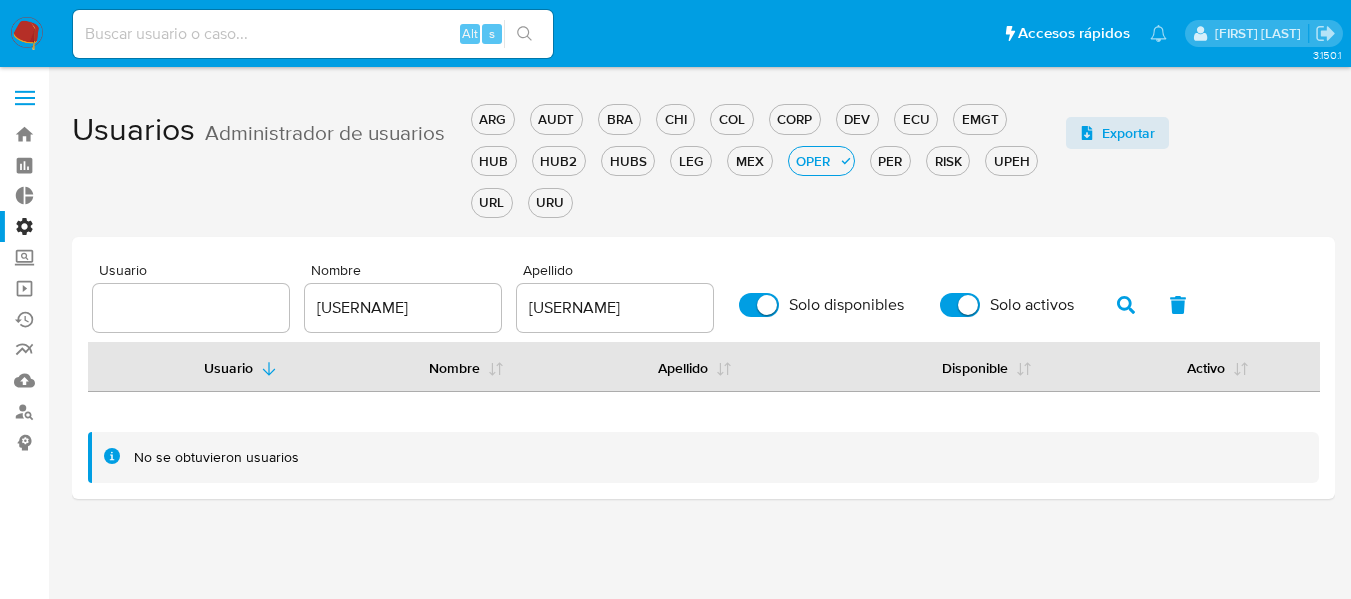 click on "[USERNAME]" at bounding box center [403, 308] 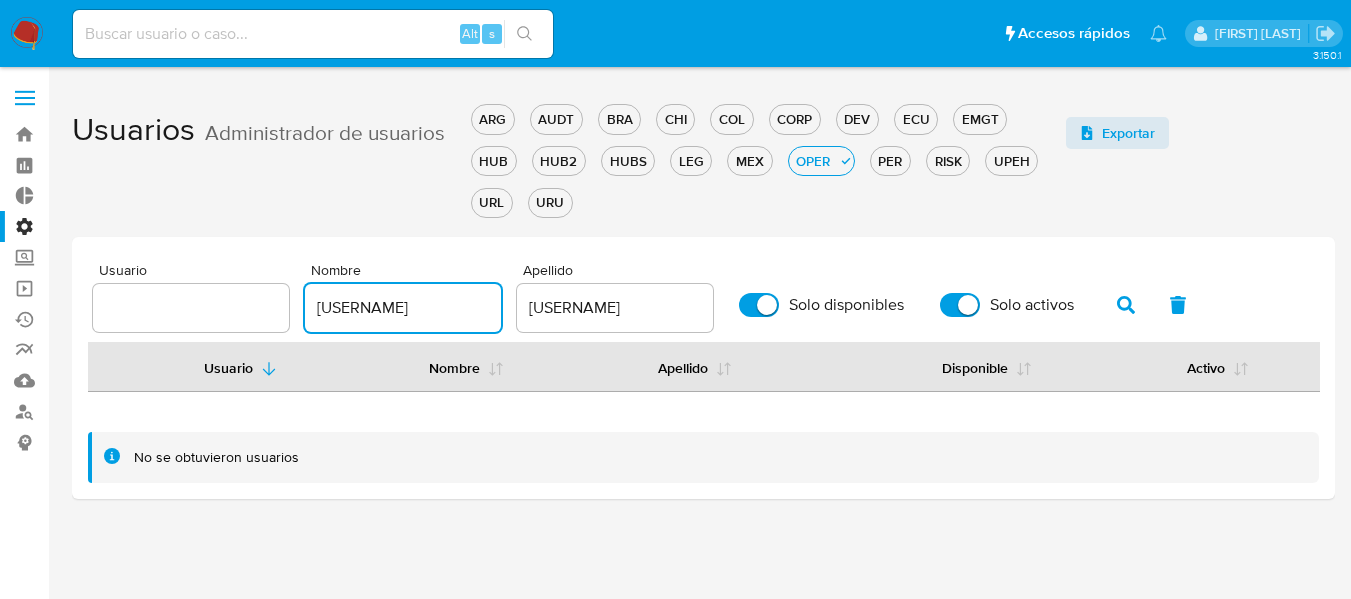 click on "[USERNAME]" at bounding box center [403, 308] 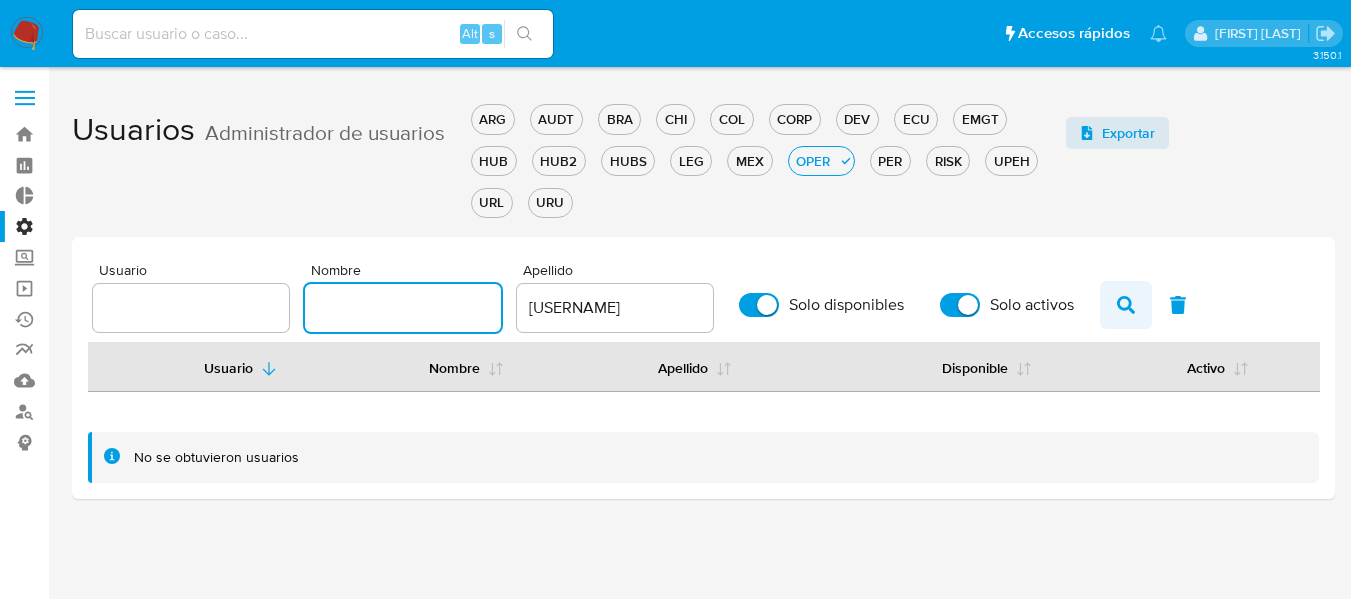 type 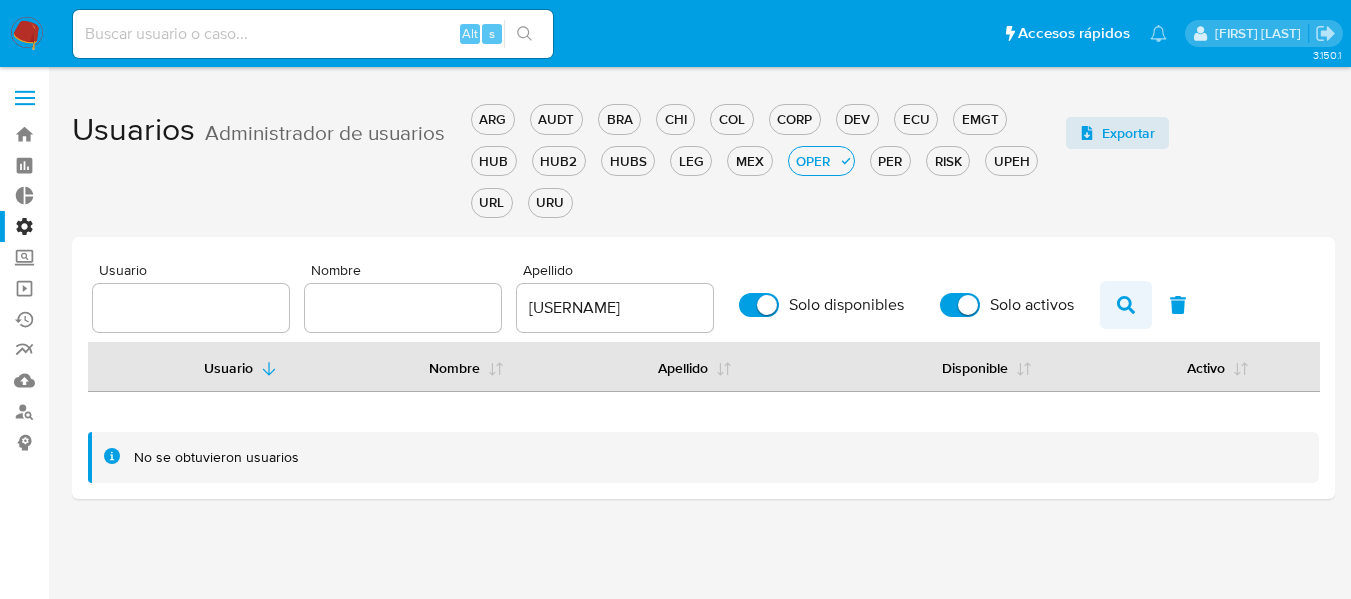 click 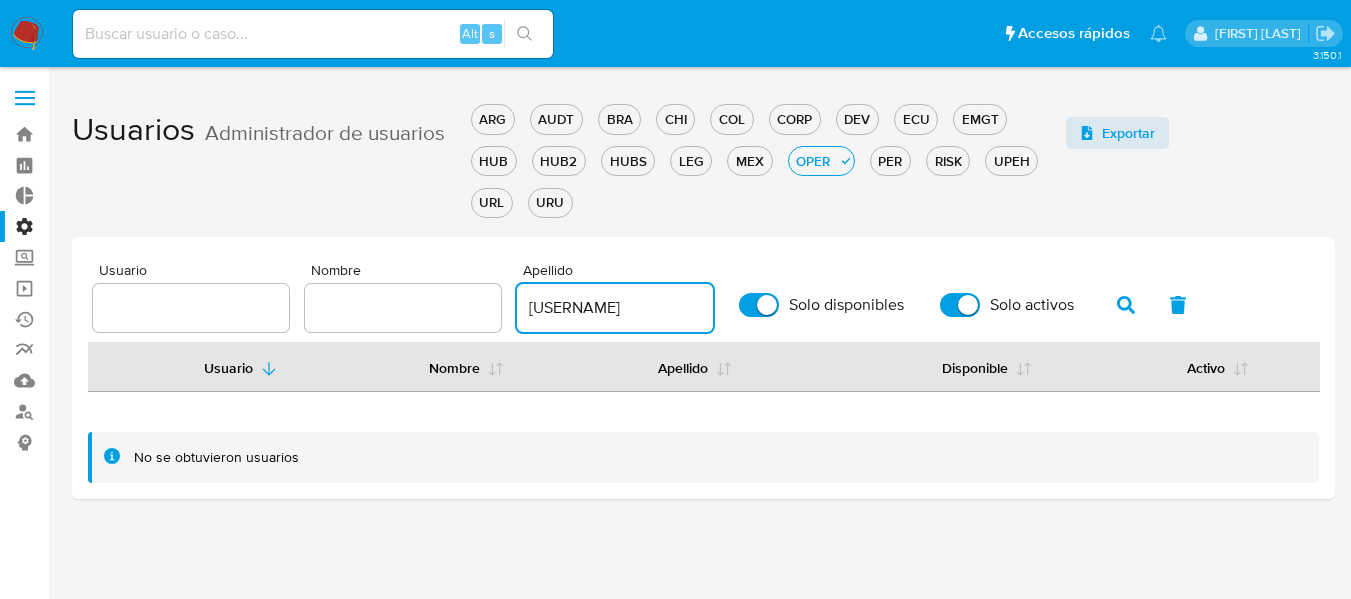 click on "[USERNAME]" at bounding box center (615, 308) 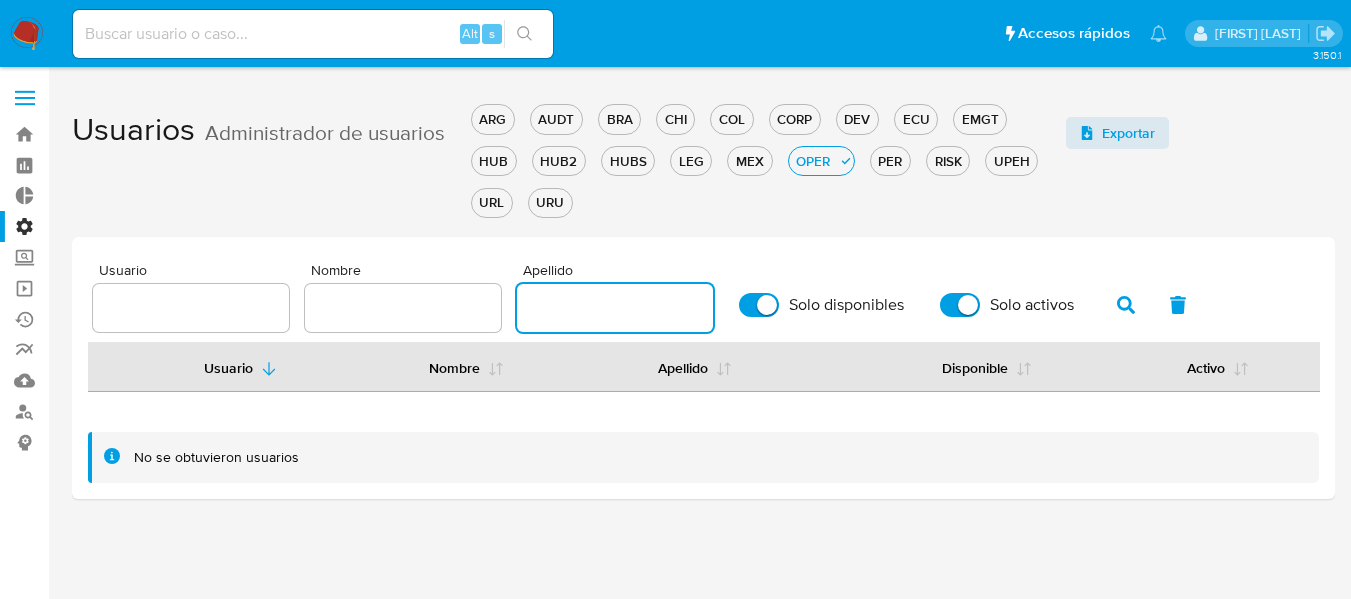 type 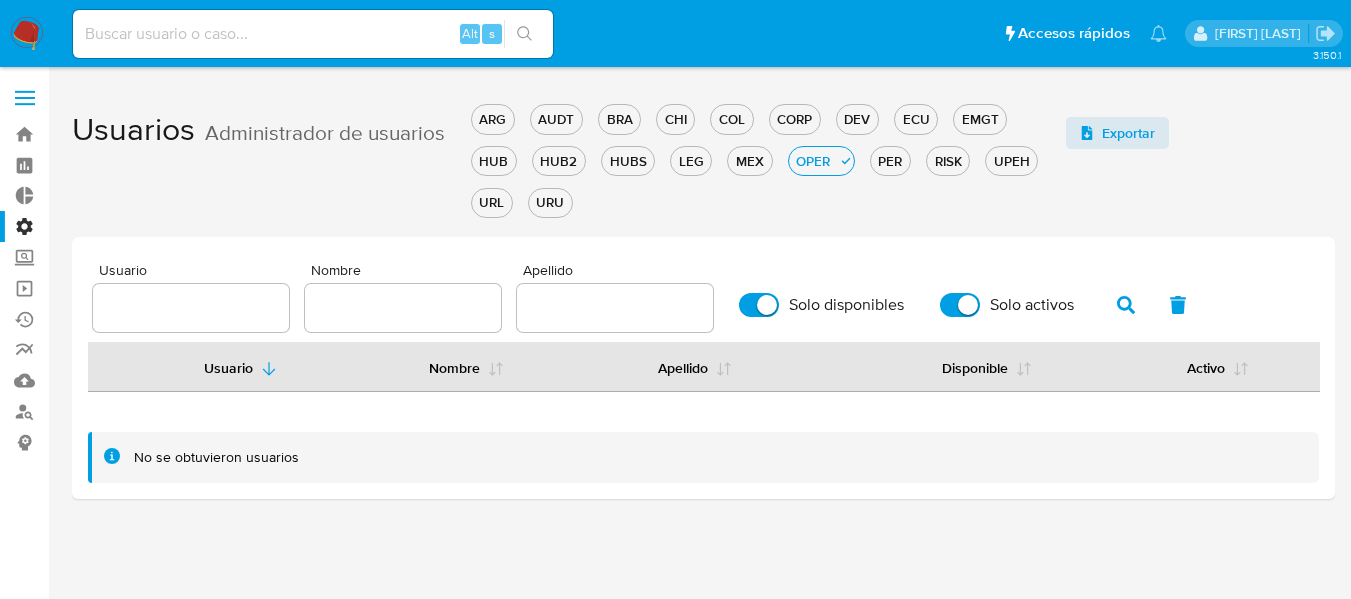 click at bounding box center [403, 308] 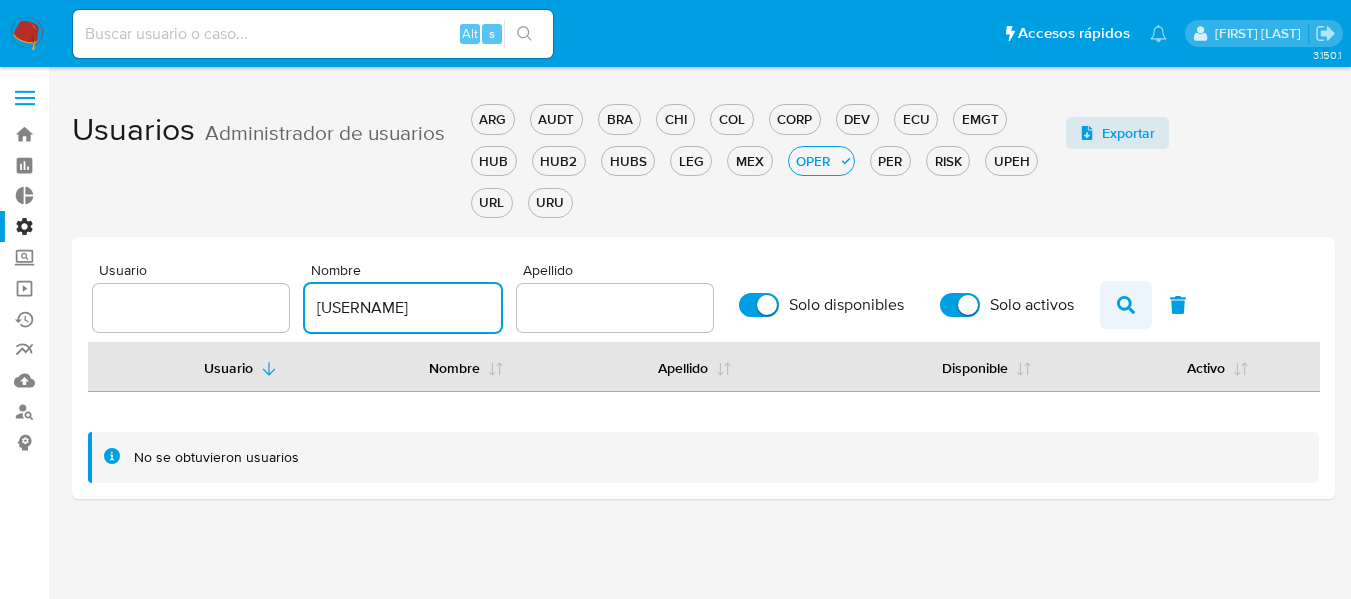 type on "[USERNAME]" 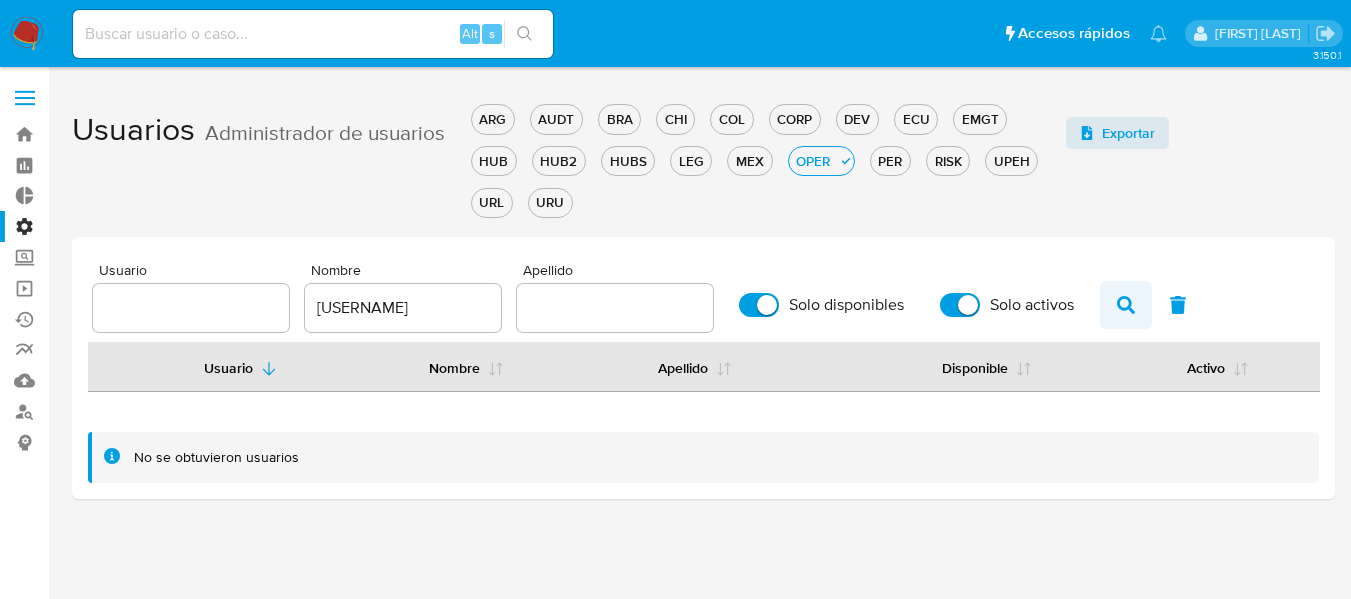 click 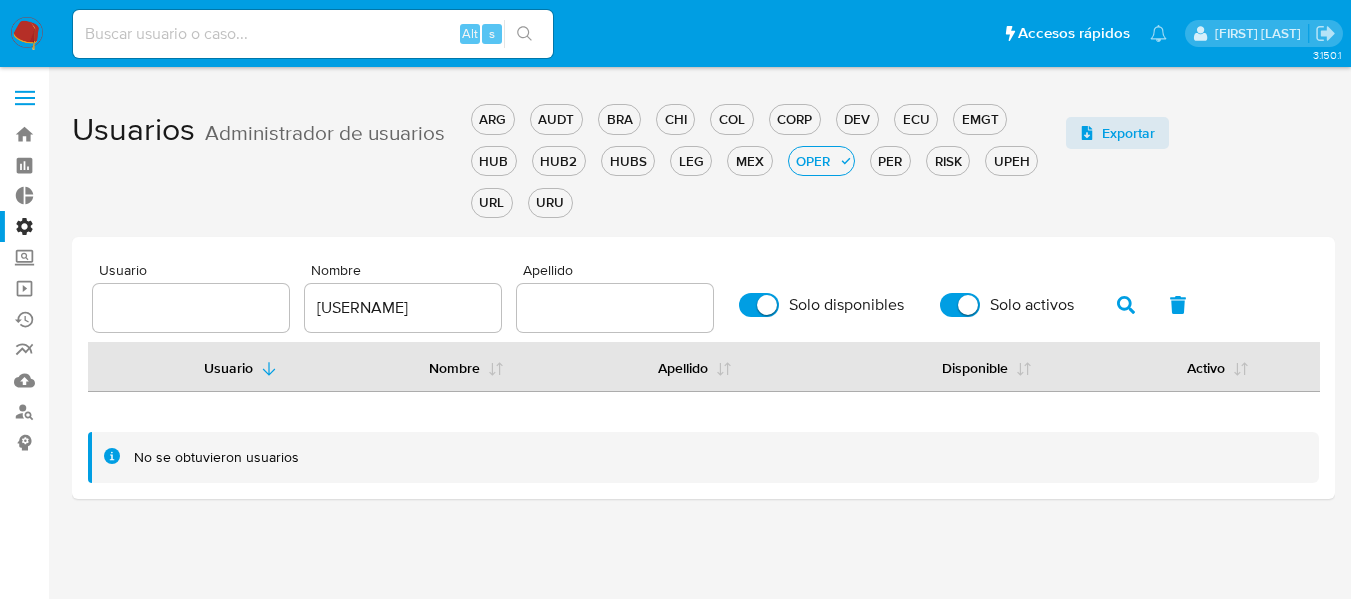 click on "Solo disponibles" at bounding box center (846, 305) 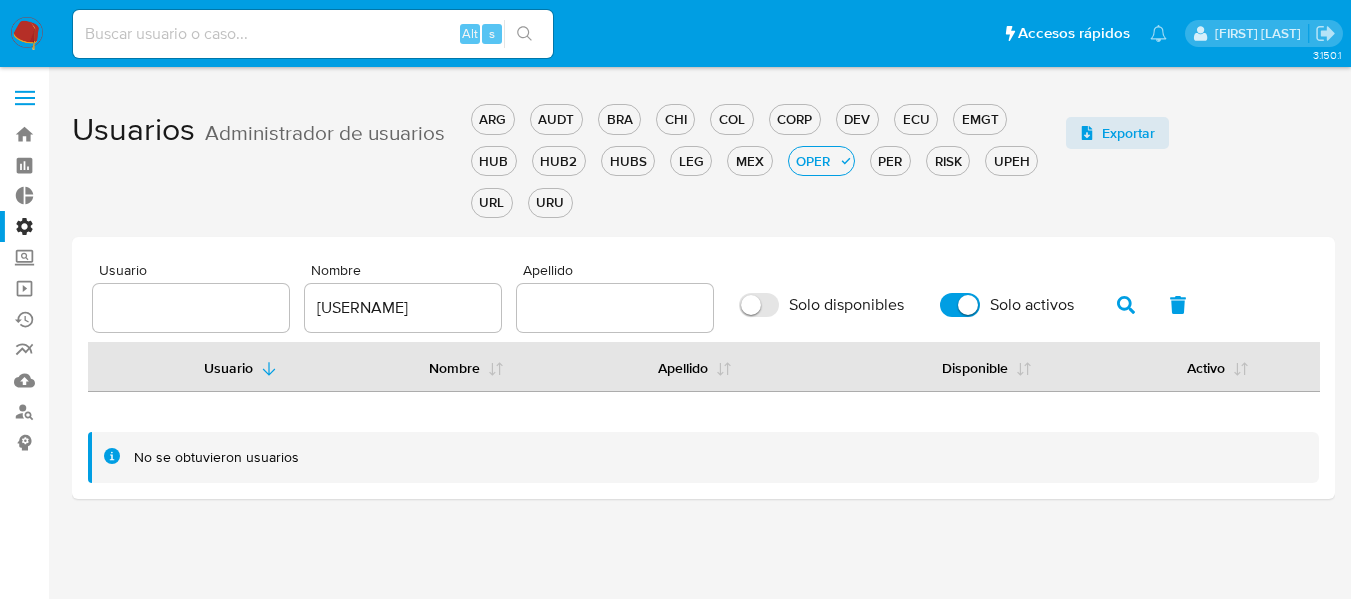 checkbox on "false" 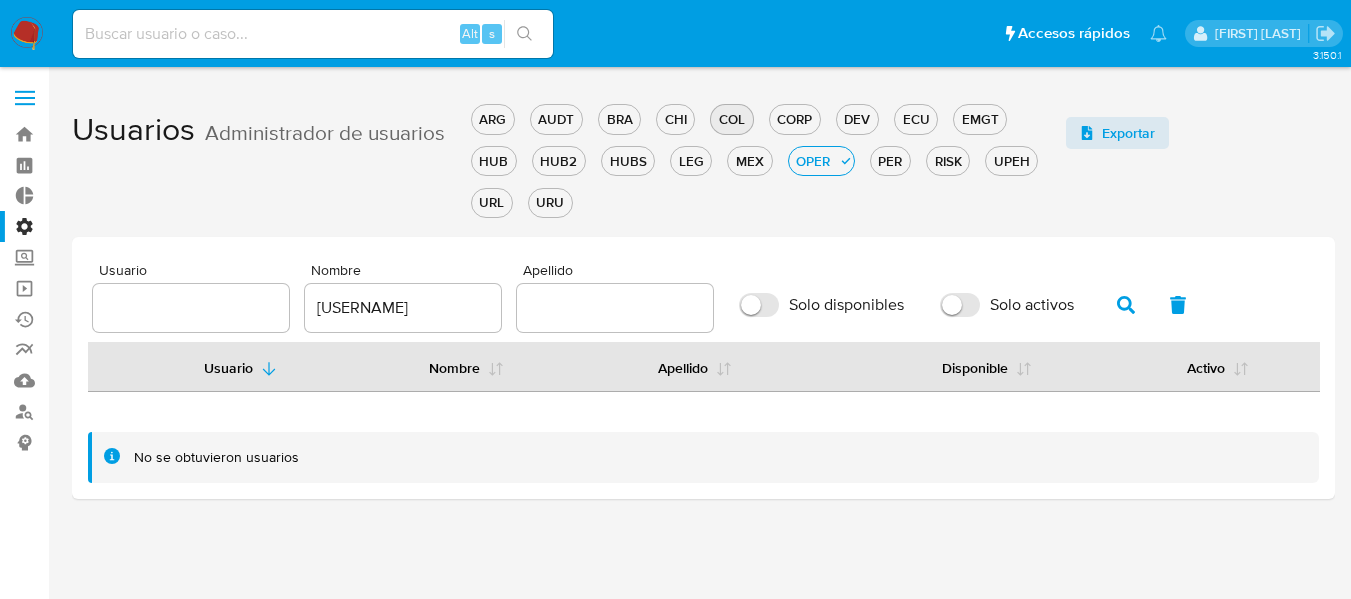 click on "COL" at bounding box center (731, 119) 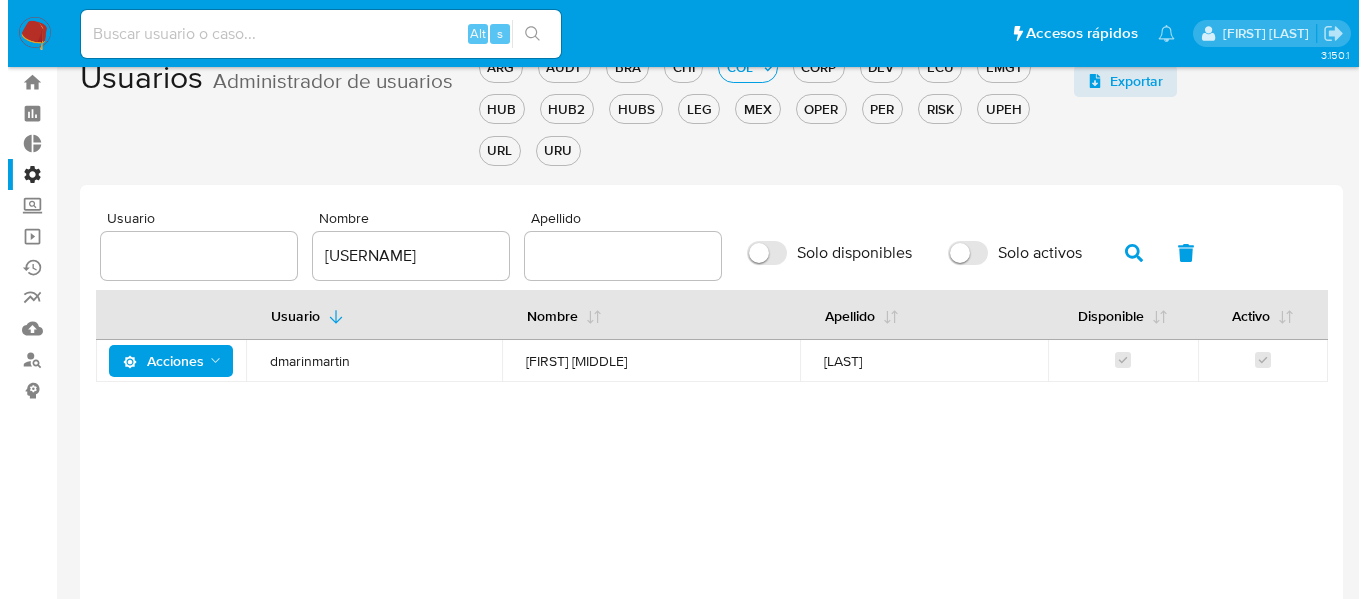 scroll, scrollTop: 100, scrollLeft: 0, axis: vertical 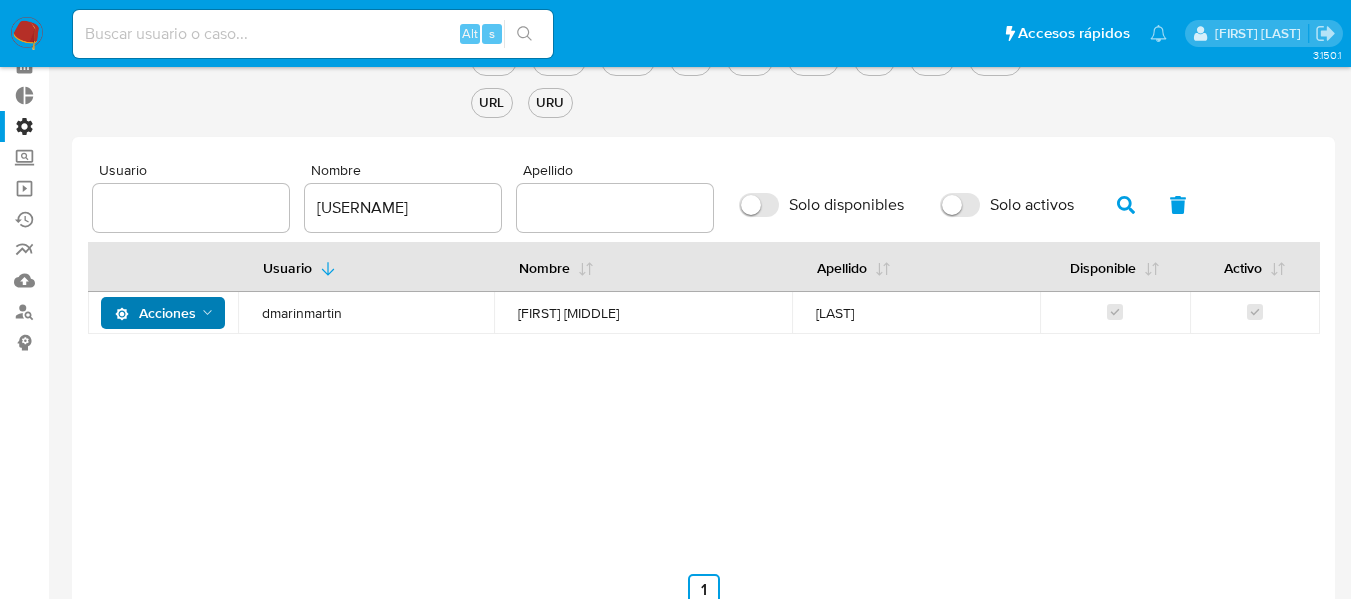 click on "Acciones" at bounding box center [155, 313] 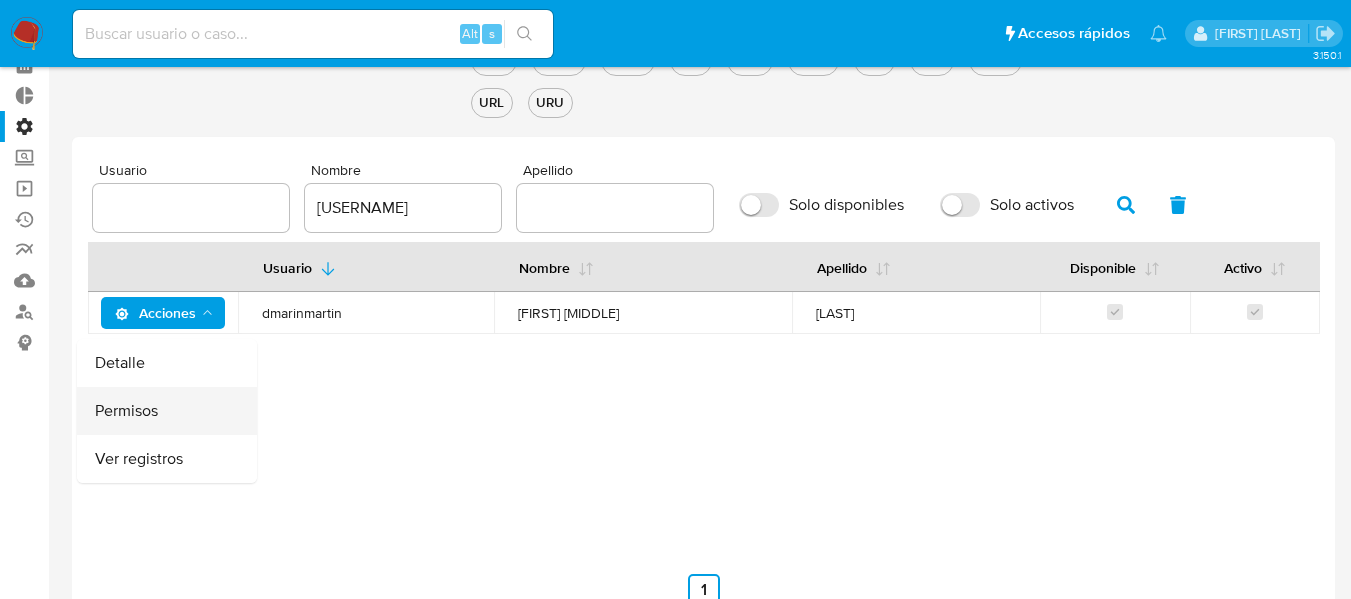 click on "Permisos" at bounding box center (167, 411) 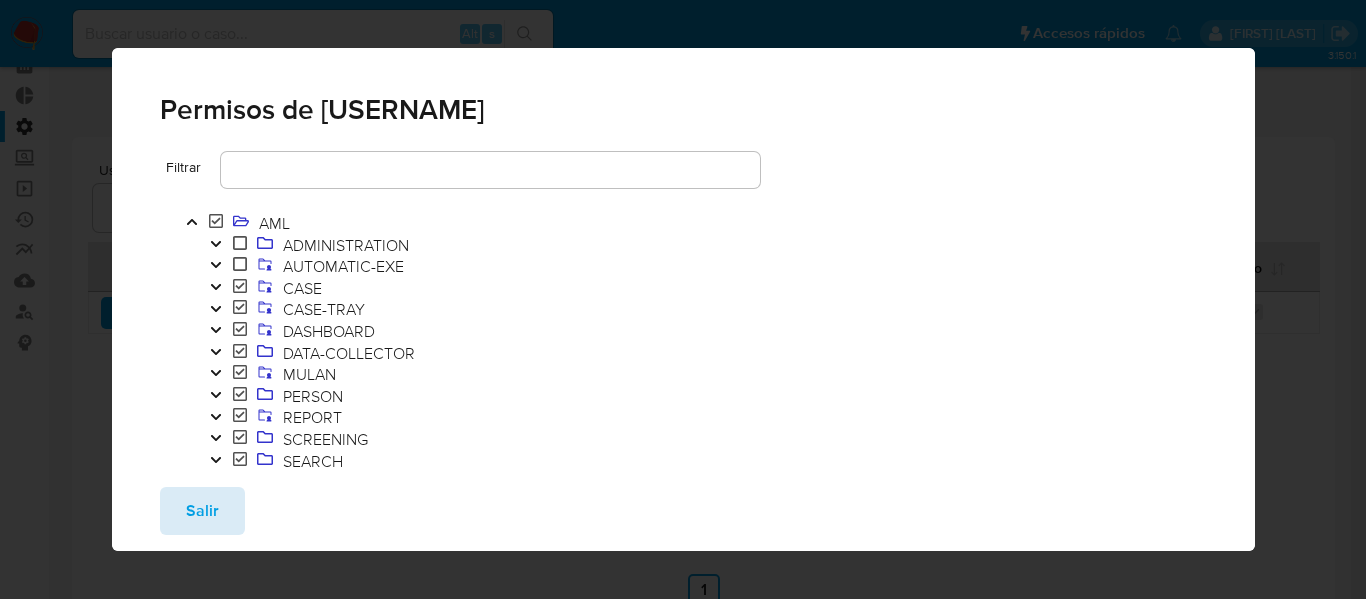 click on "Salir" at bounding box center [202, 511] 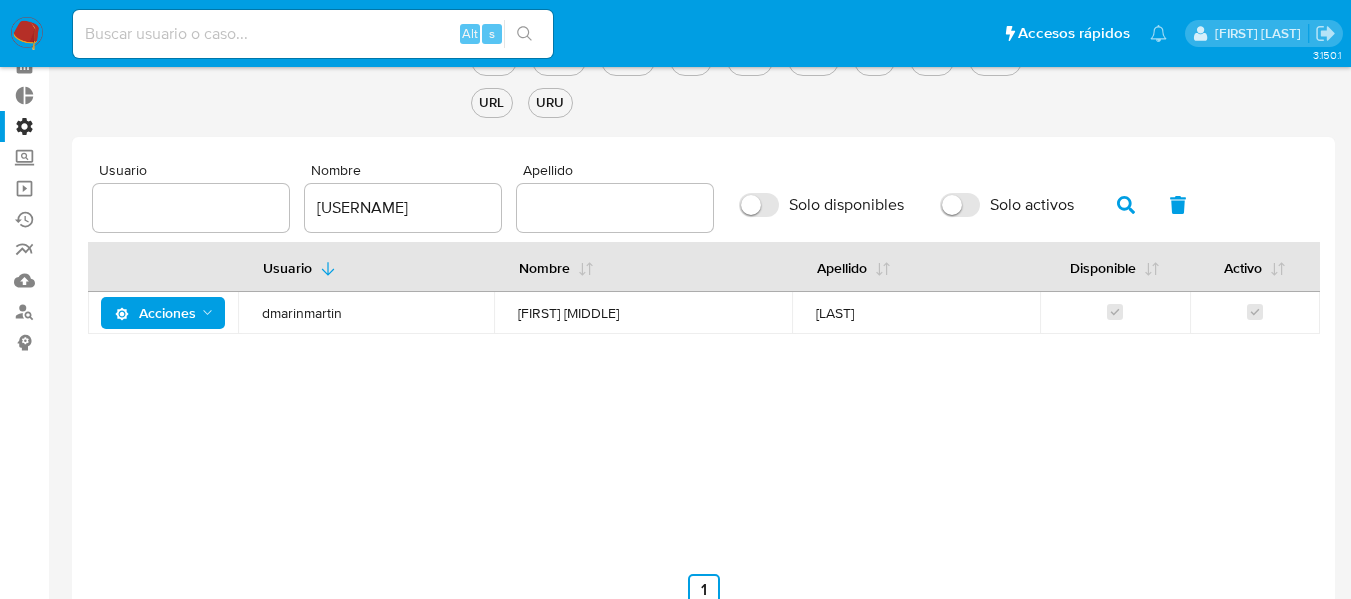 click on "Acciones" at bounding box center [155, 313] 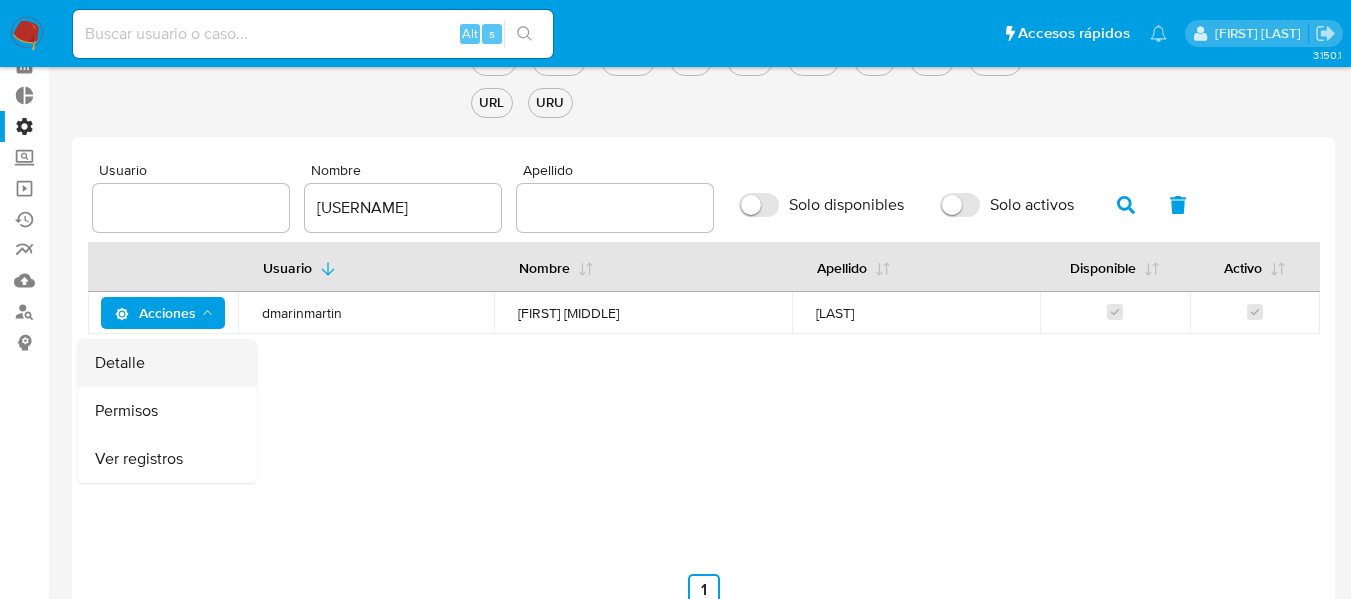 click on "Detalle" at bounding box center [167, 363] 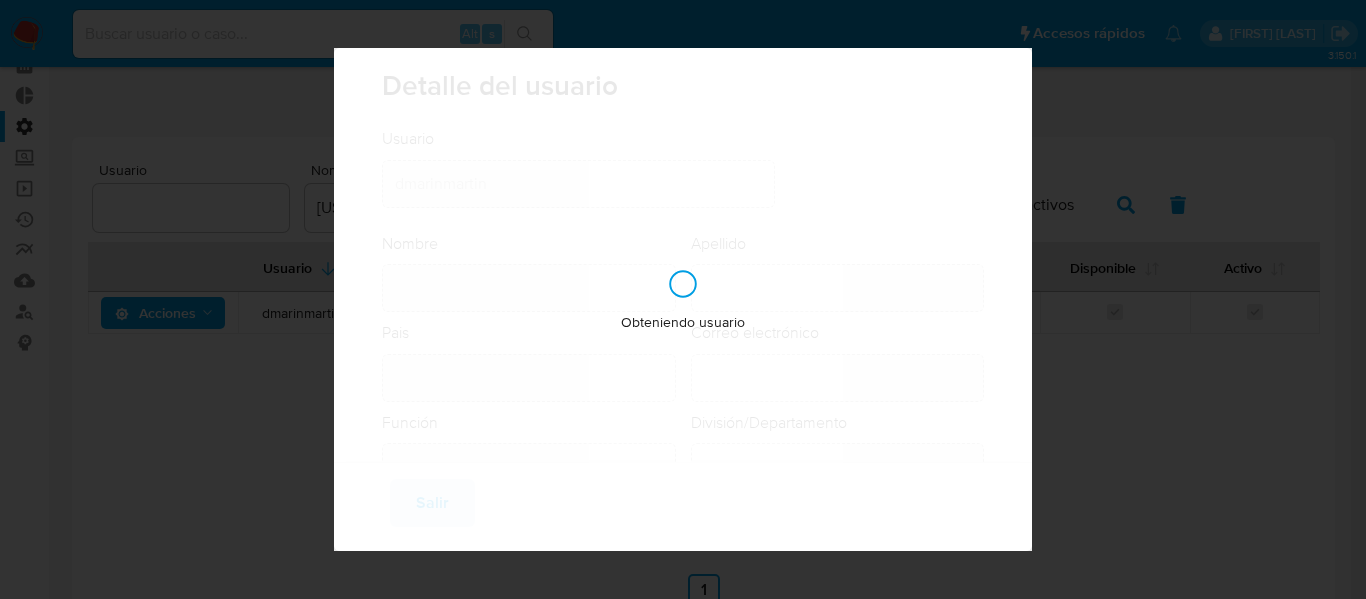 type on "[FIRST] [MIDDLE]" 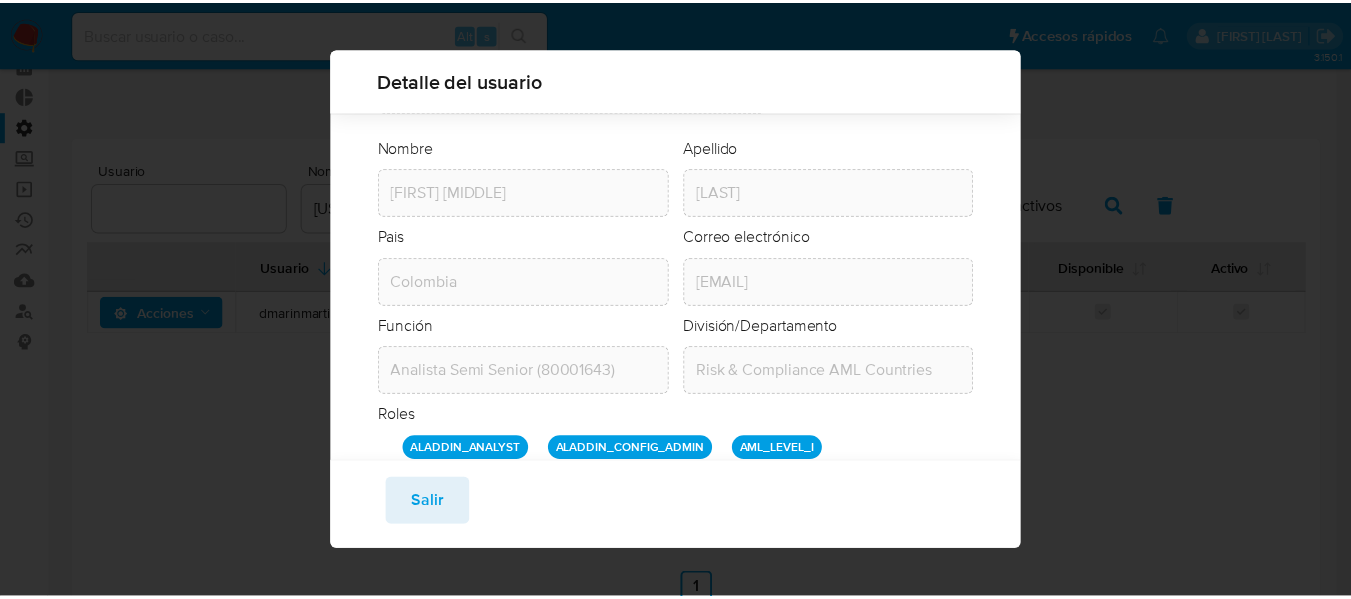 scroll, scrollTop: 183, scrollLeft: 0, axis: vertical 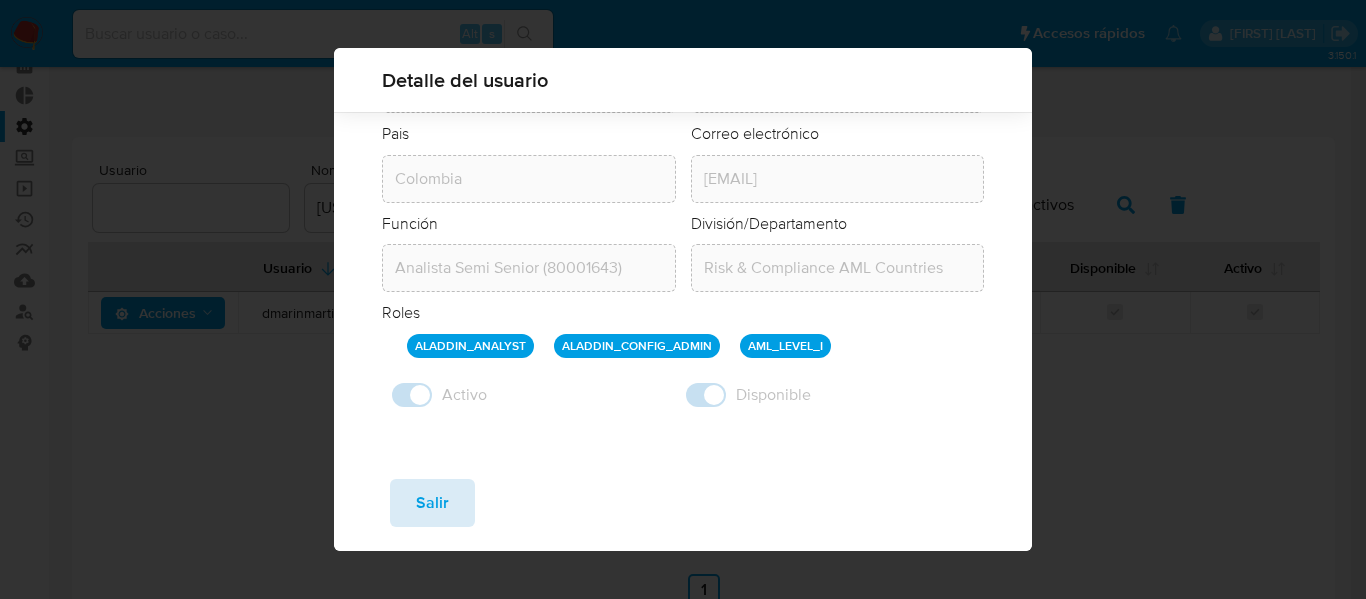 click on "Salir" at bounding box center [432, 503] 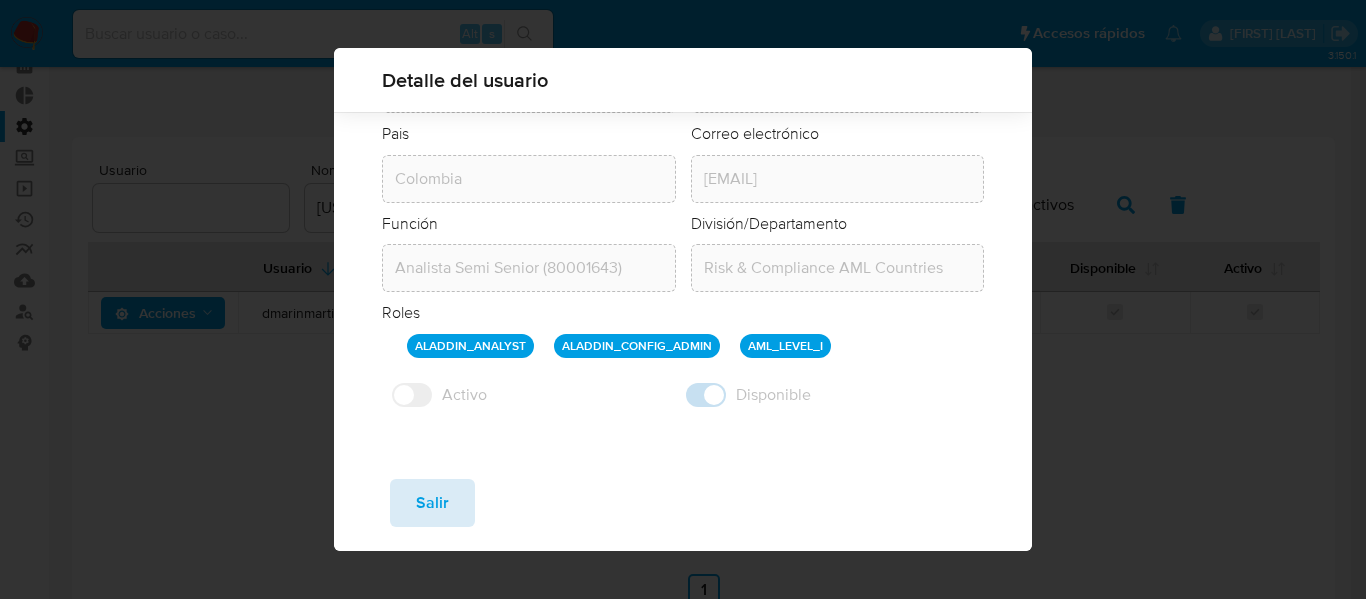 type 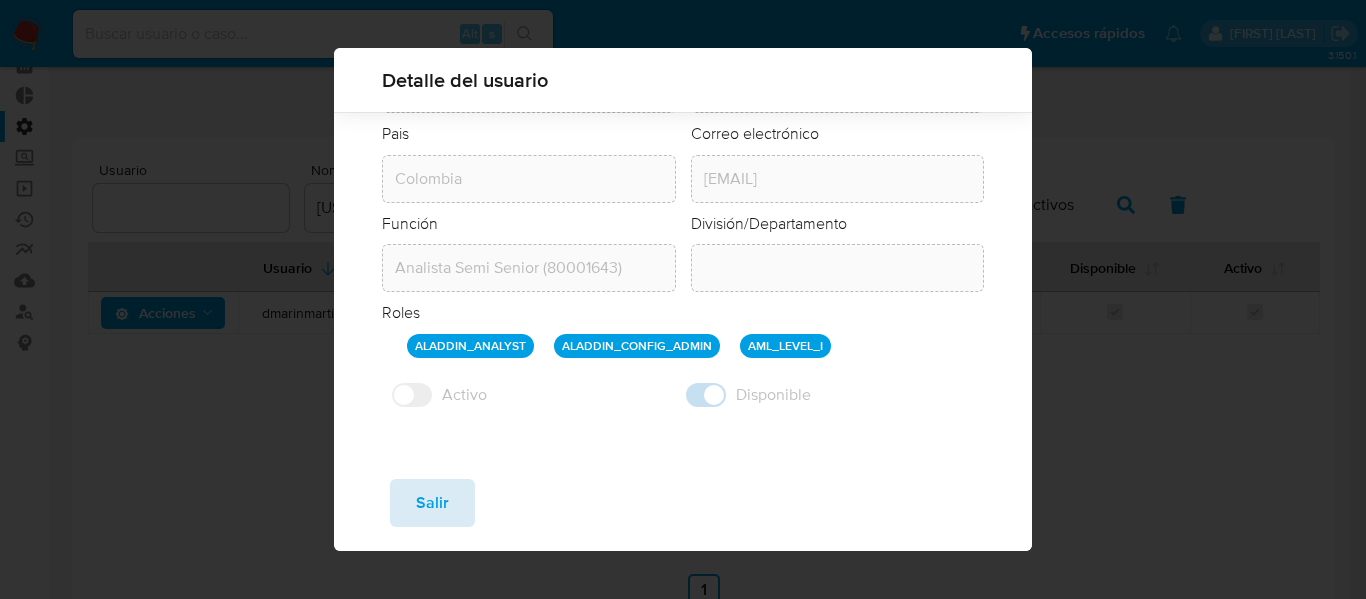 checkbox on "false" 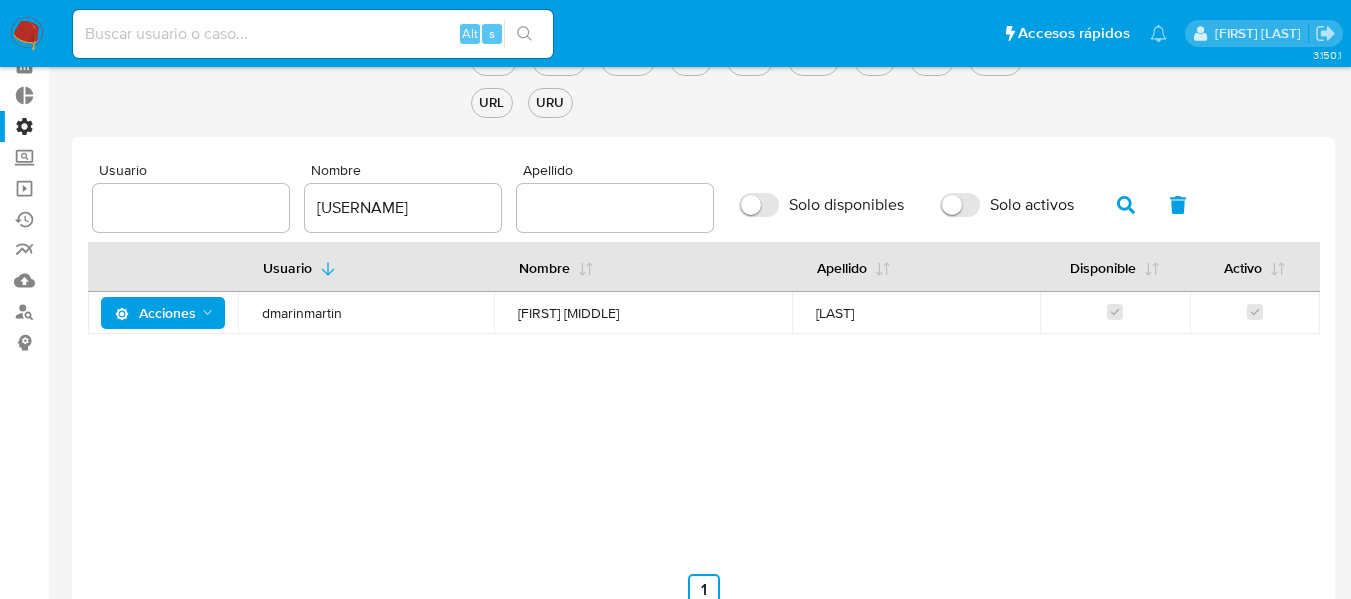 click on "[USERNAME]" at bounding box center [403, 208] 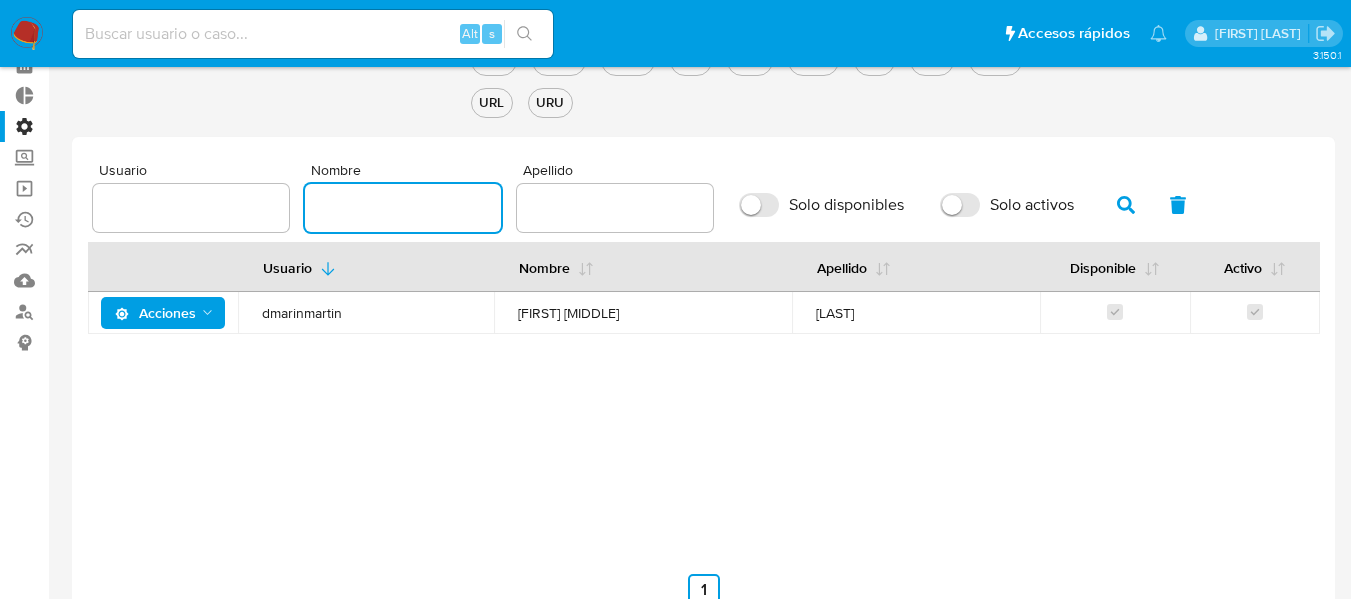 type 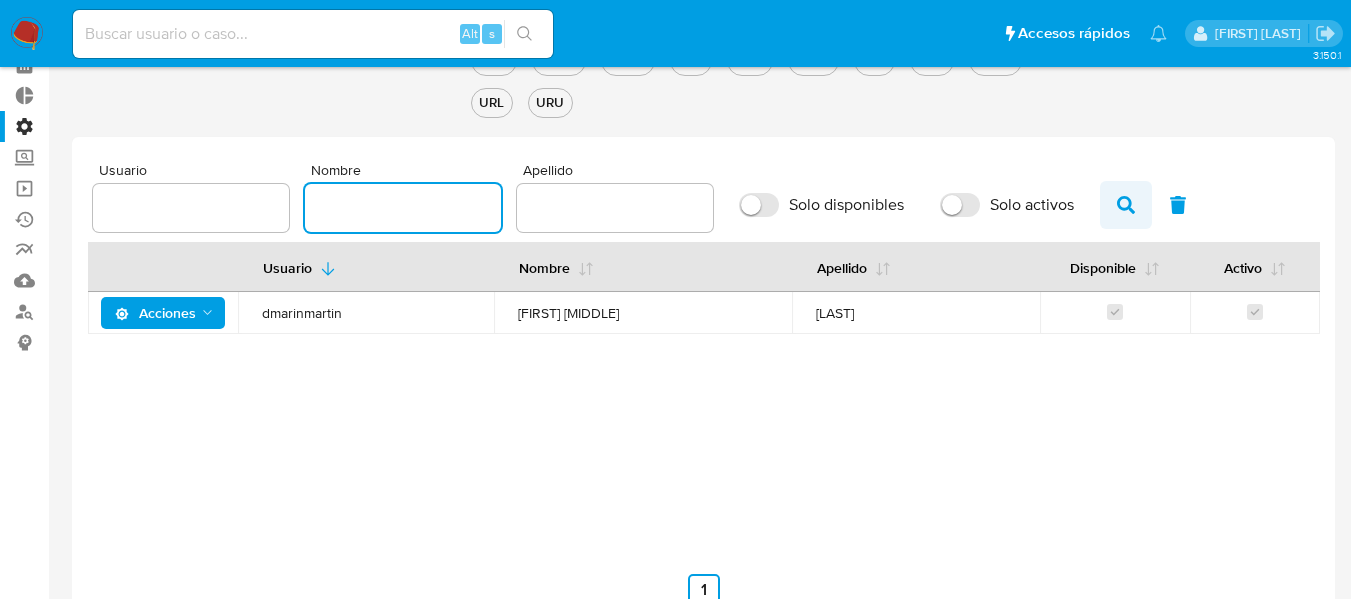 click 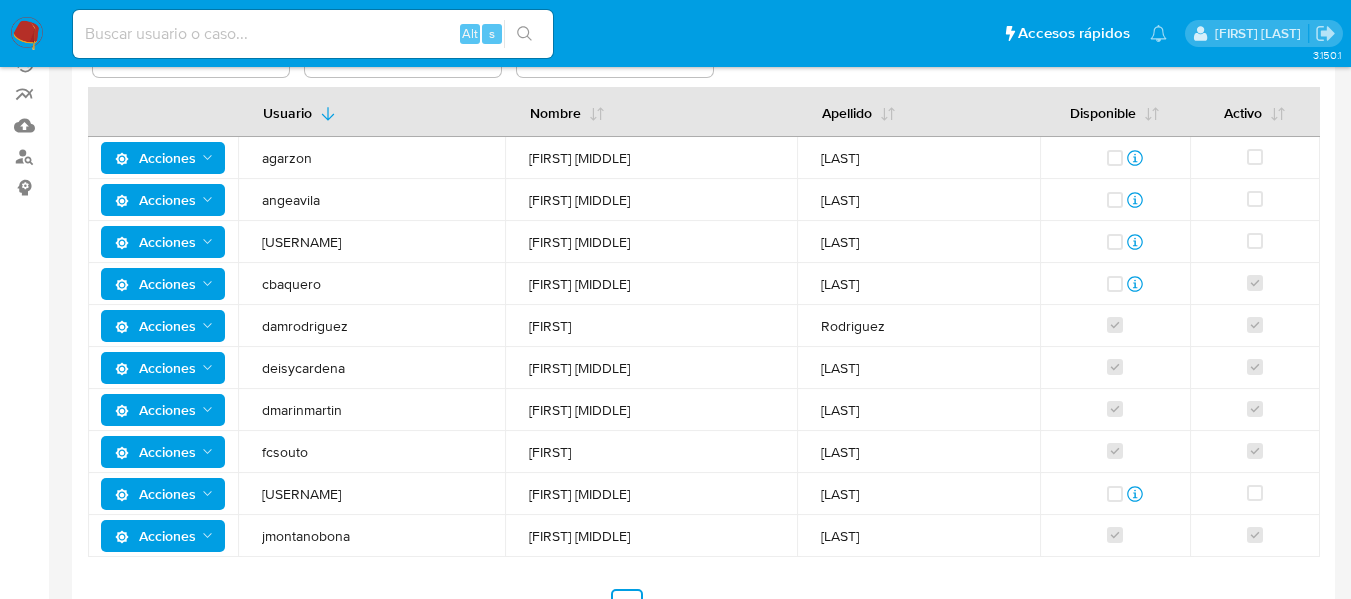 scroll, scrollTop: 306, scrollLeft: 0, axis: vertical 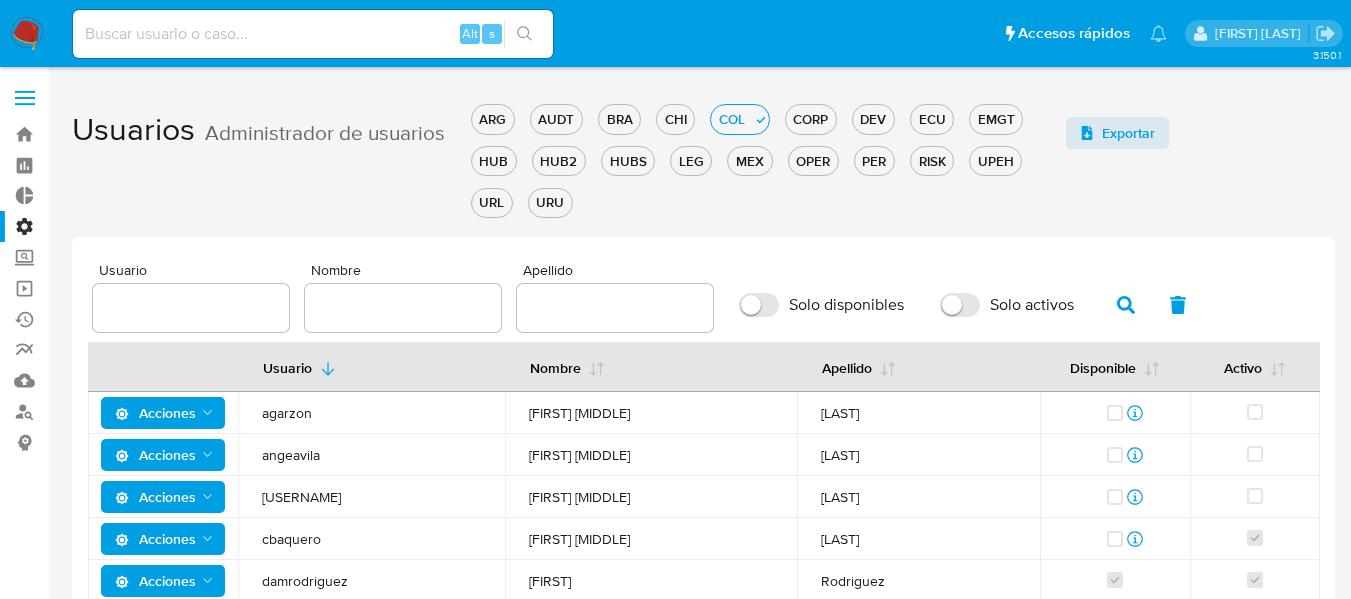 click on "Solo activos" at bounding box center [960, 305] 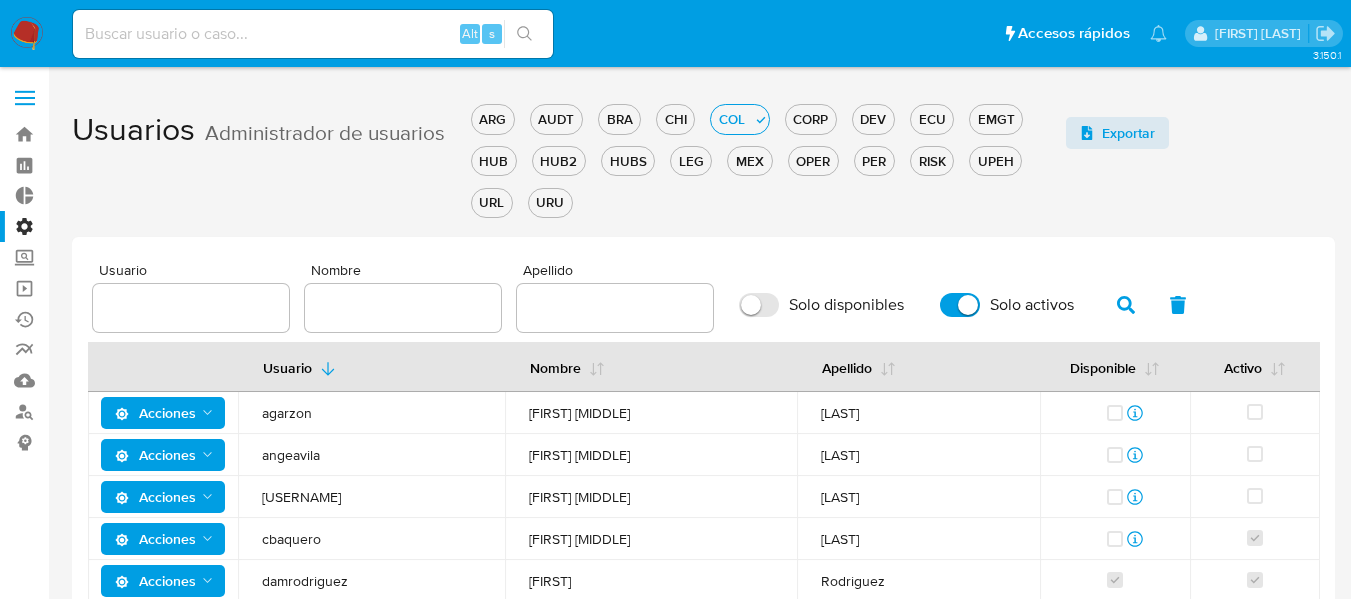 click 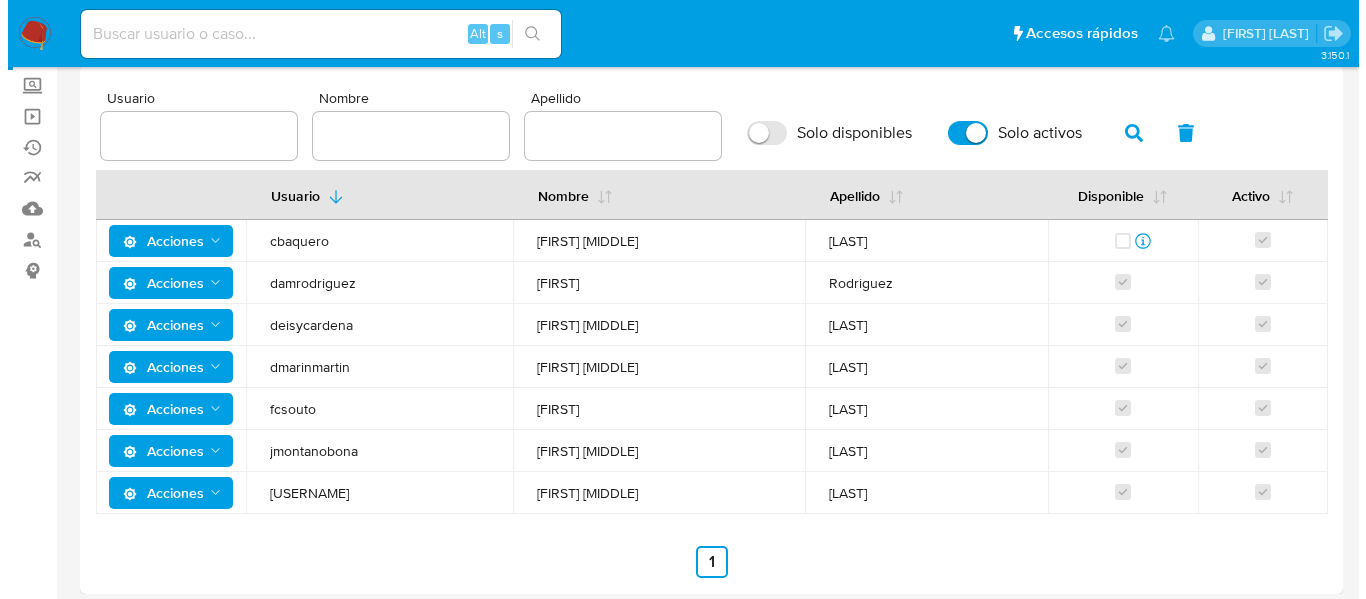 scroll, scrollTop: 180, scrollLeft: 0, axis: vertical 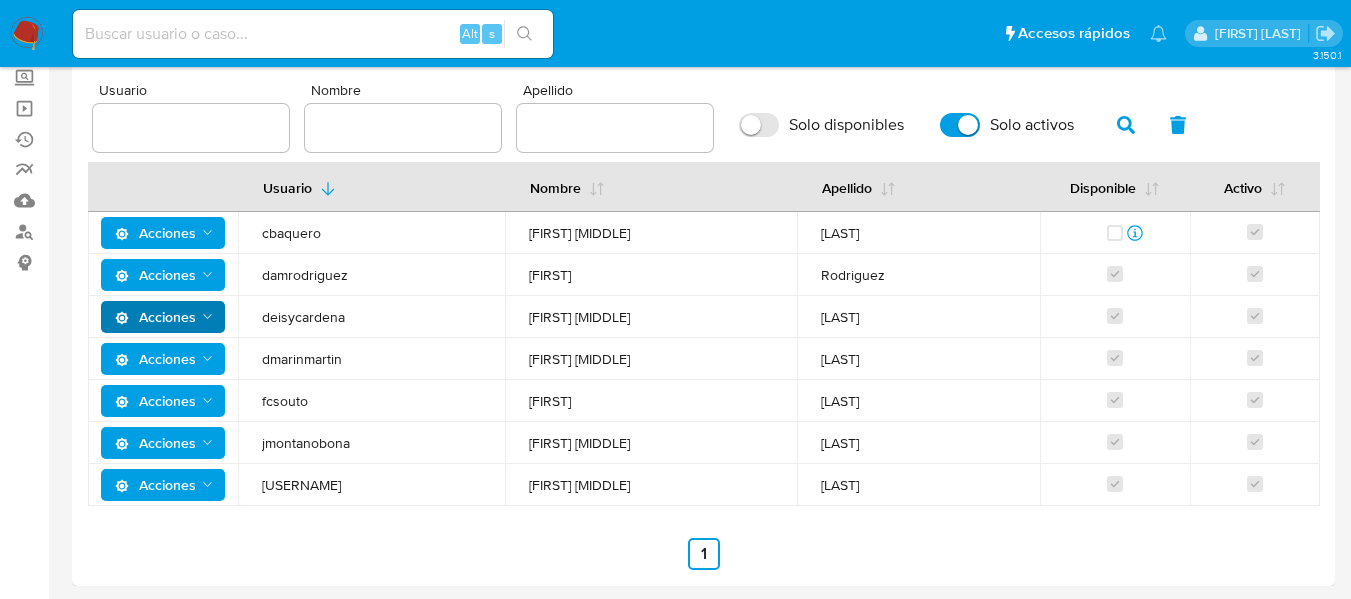 click on "Acciones" at bounding box center (155, 317) 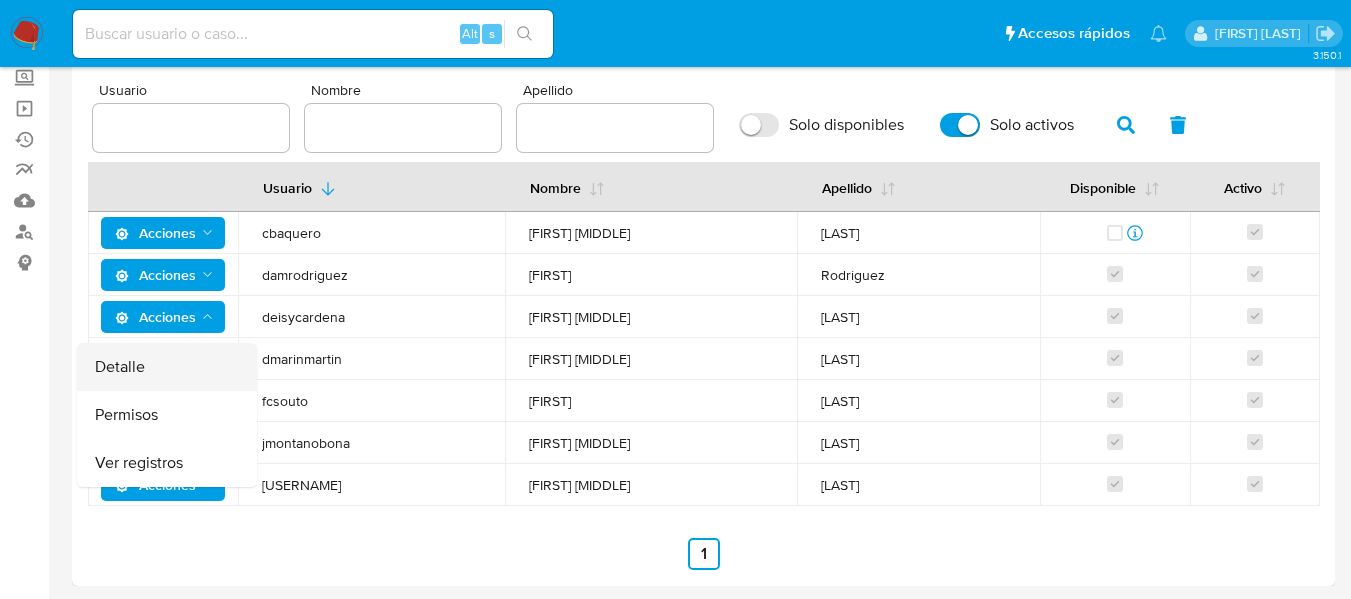 click on "Detalle" at bounding box center (167, 367) 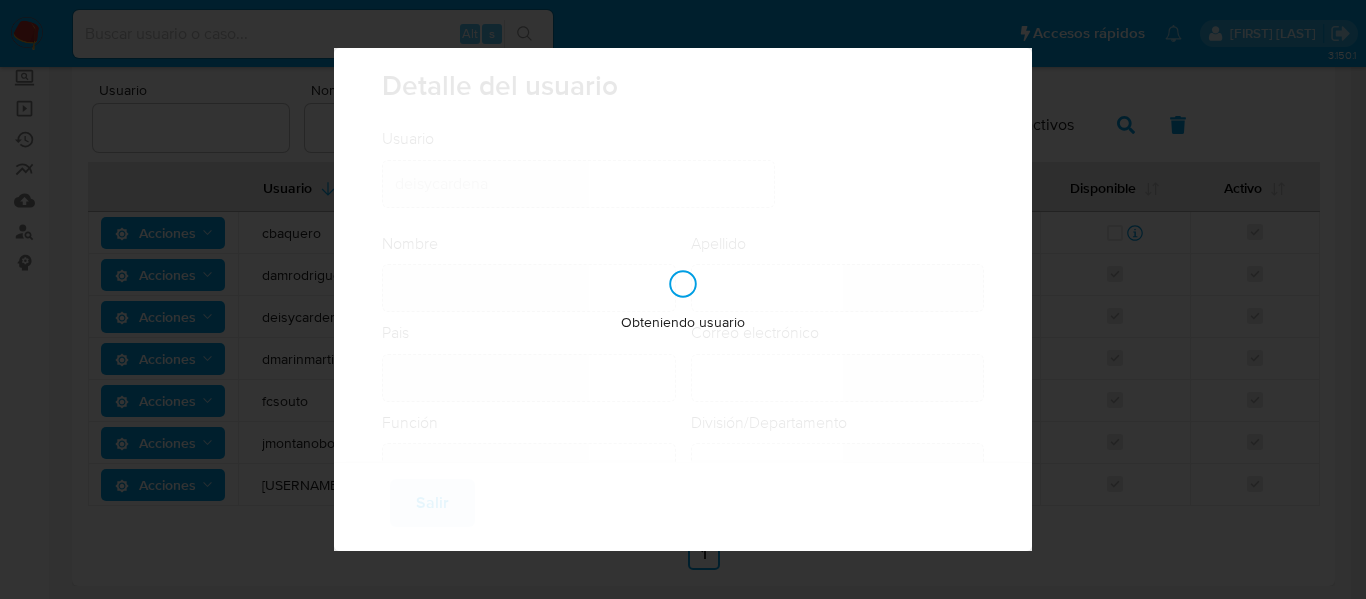 type on "[FIRST] [MIDDLE]" 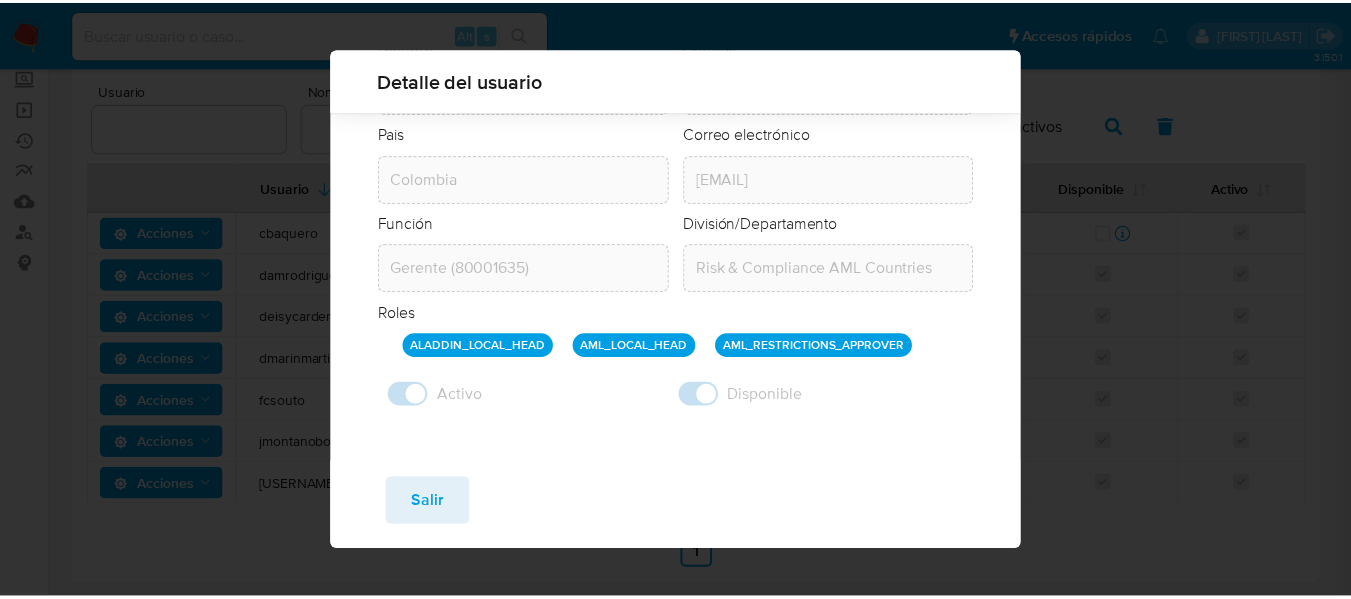 scroll, scrollTop: 183, scrollLeft: 0, axis: vertical 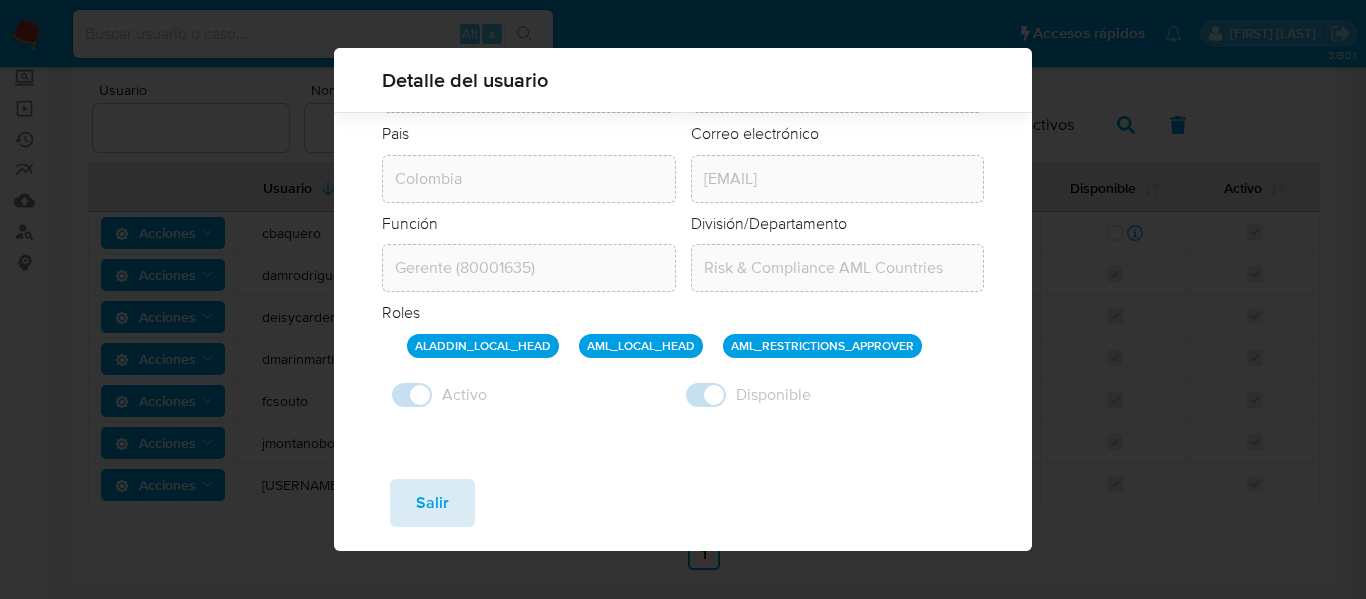 click on "Salir" at bounding box center (432, 503) 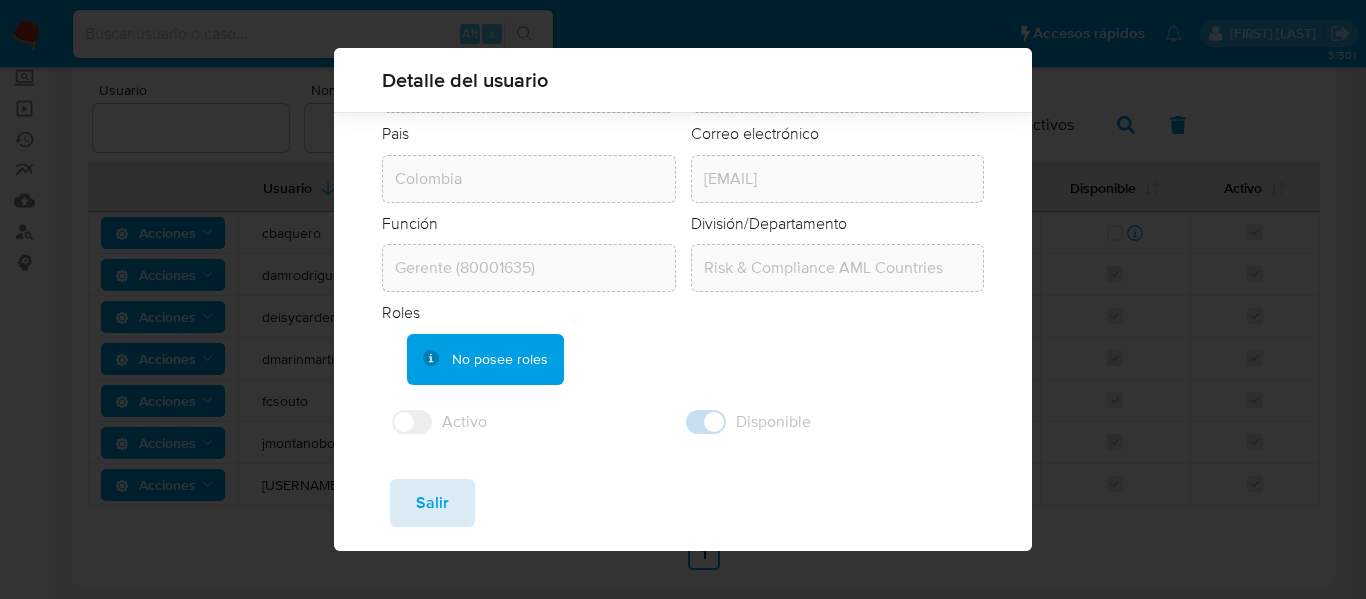type 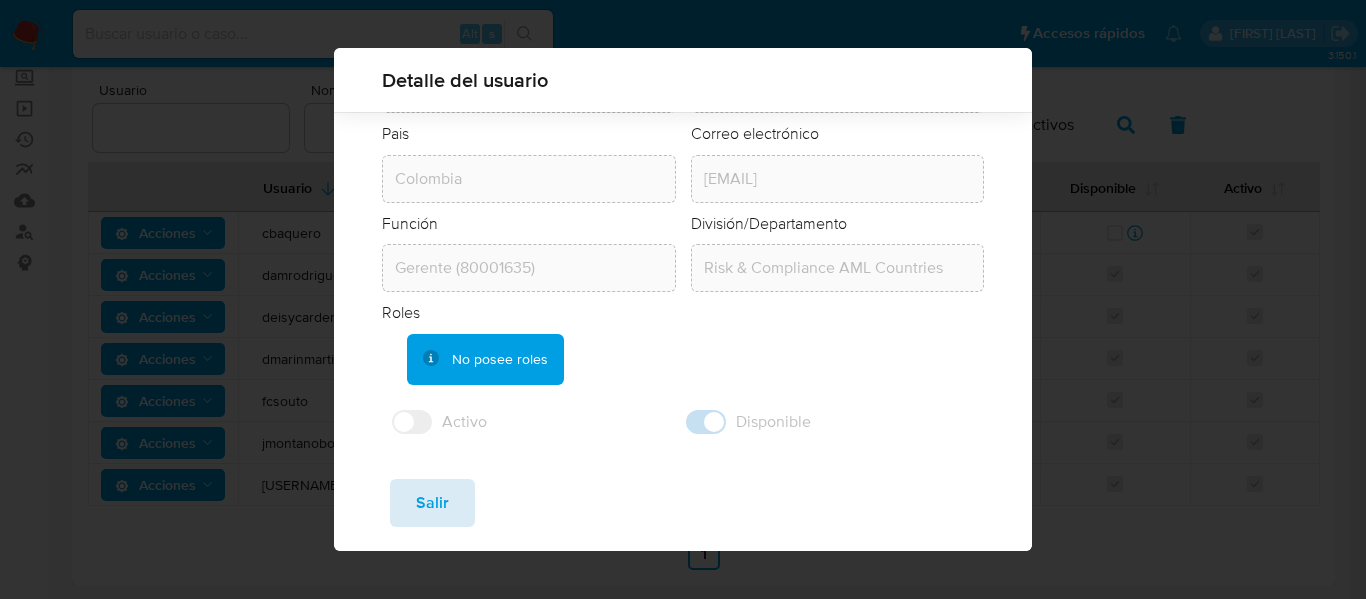checkbox on "false" 